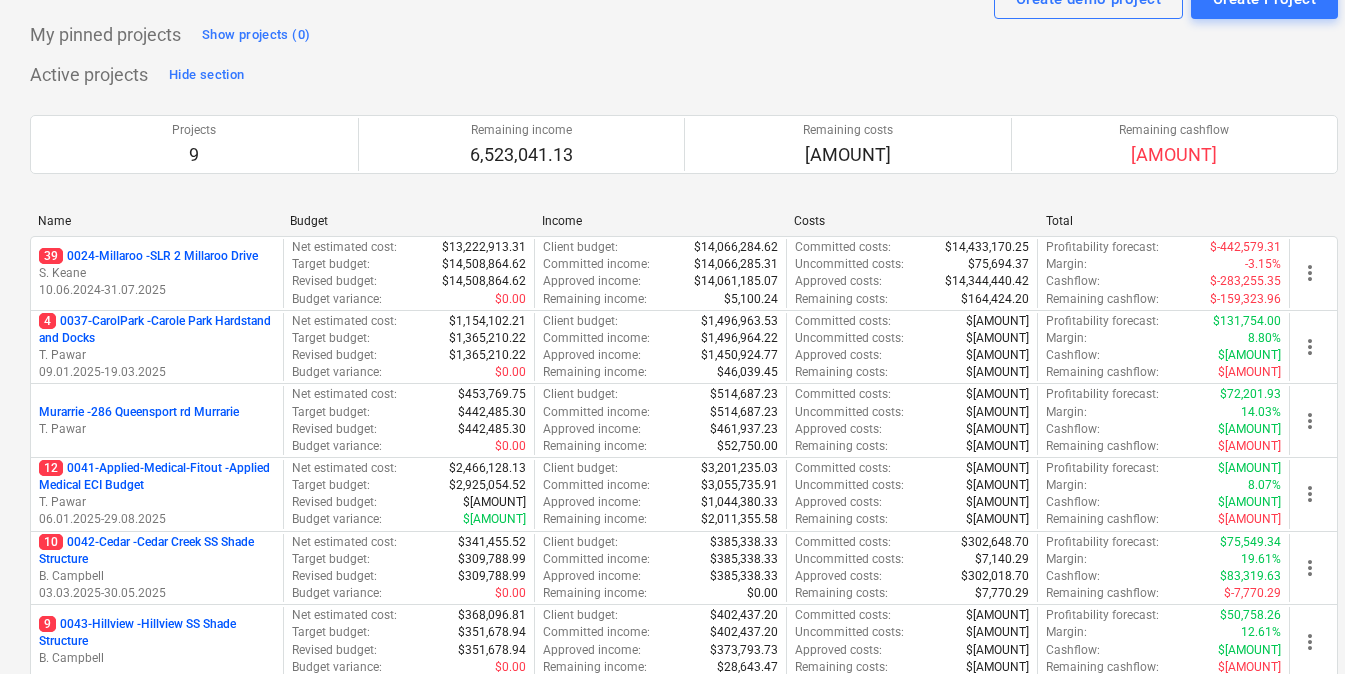 scroll, scrollTop: 0, scrollLeft: 0, axis: both 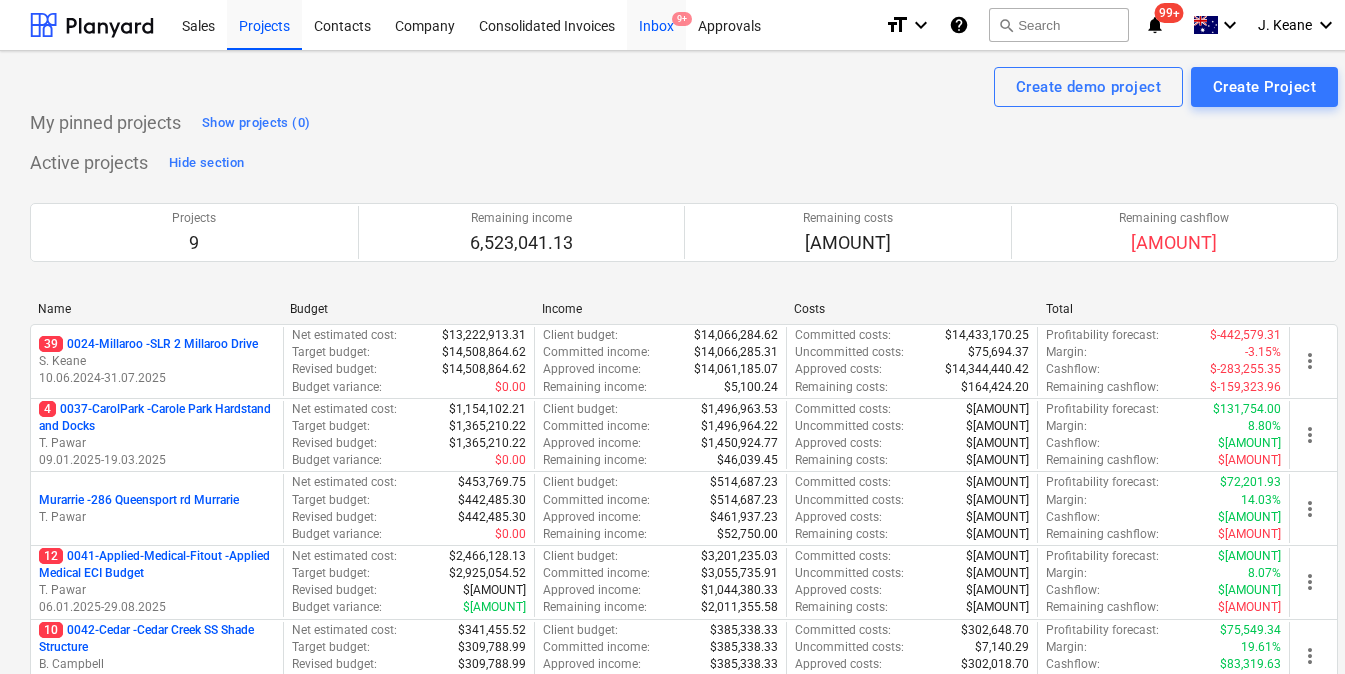 click on "Inbox 9+" at bounding box center (656, 24) 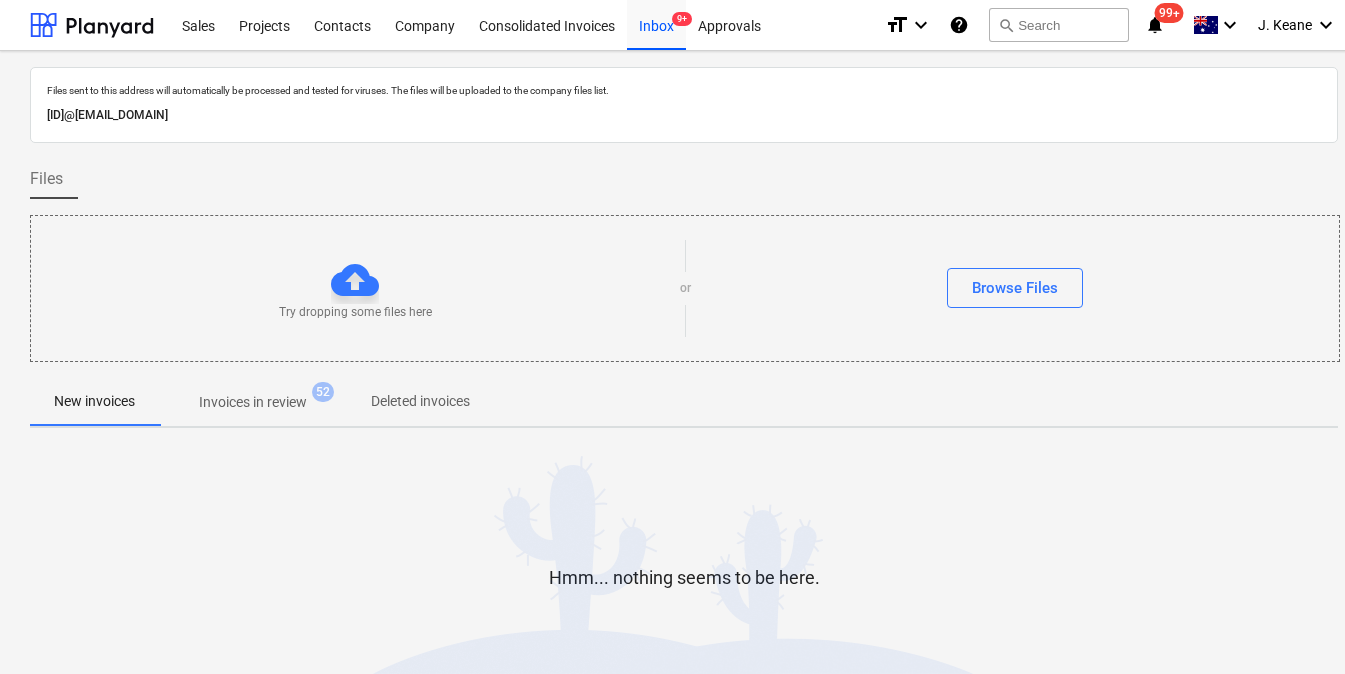 click on "Invoices in review" at bounding box center [253, 402] 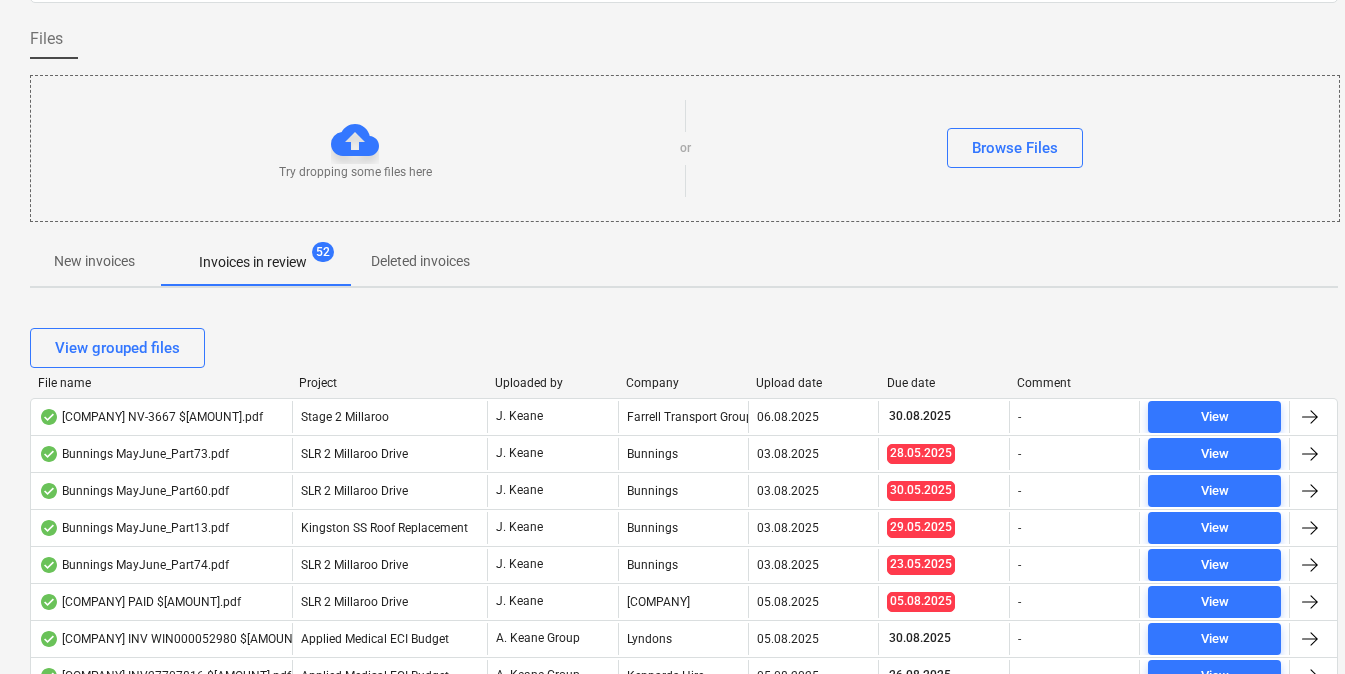 scroll, scrollTop: 142, scrollLeft: 0, axis: vertical 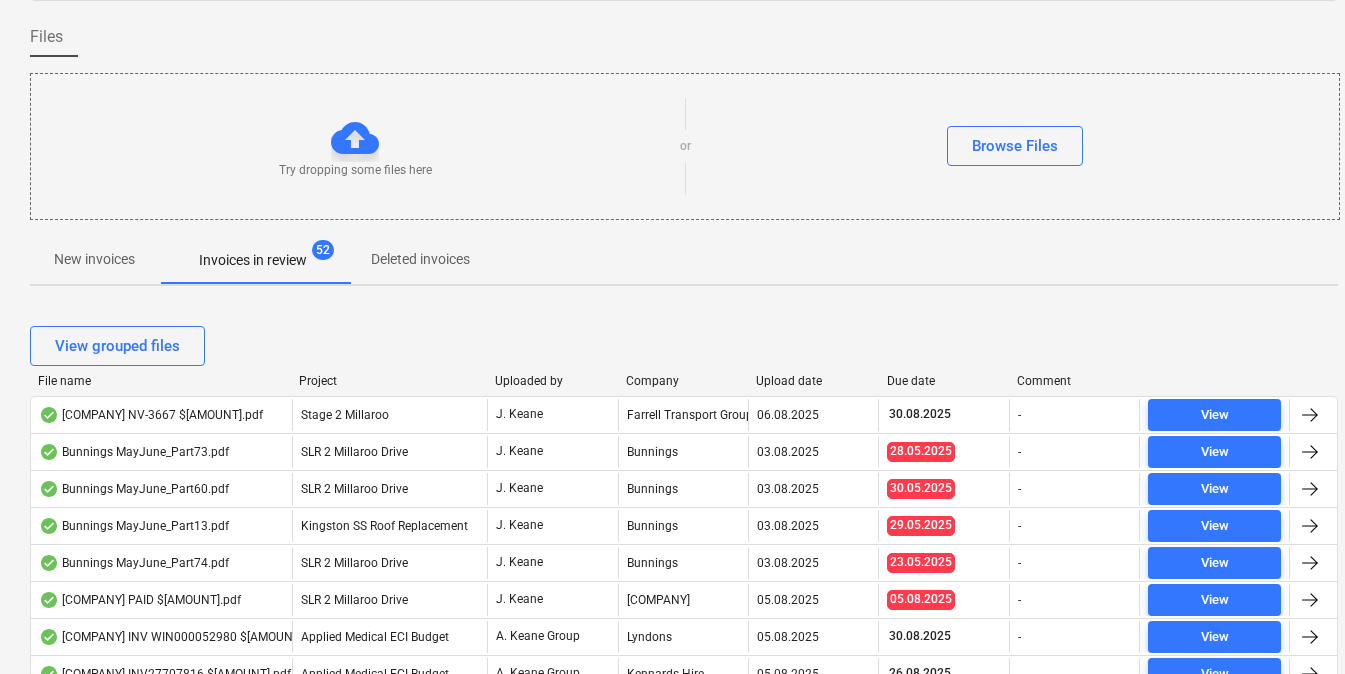 click on "File name" at bounding box center [160, 381] 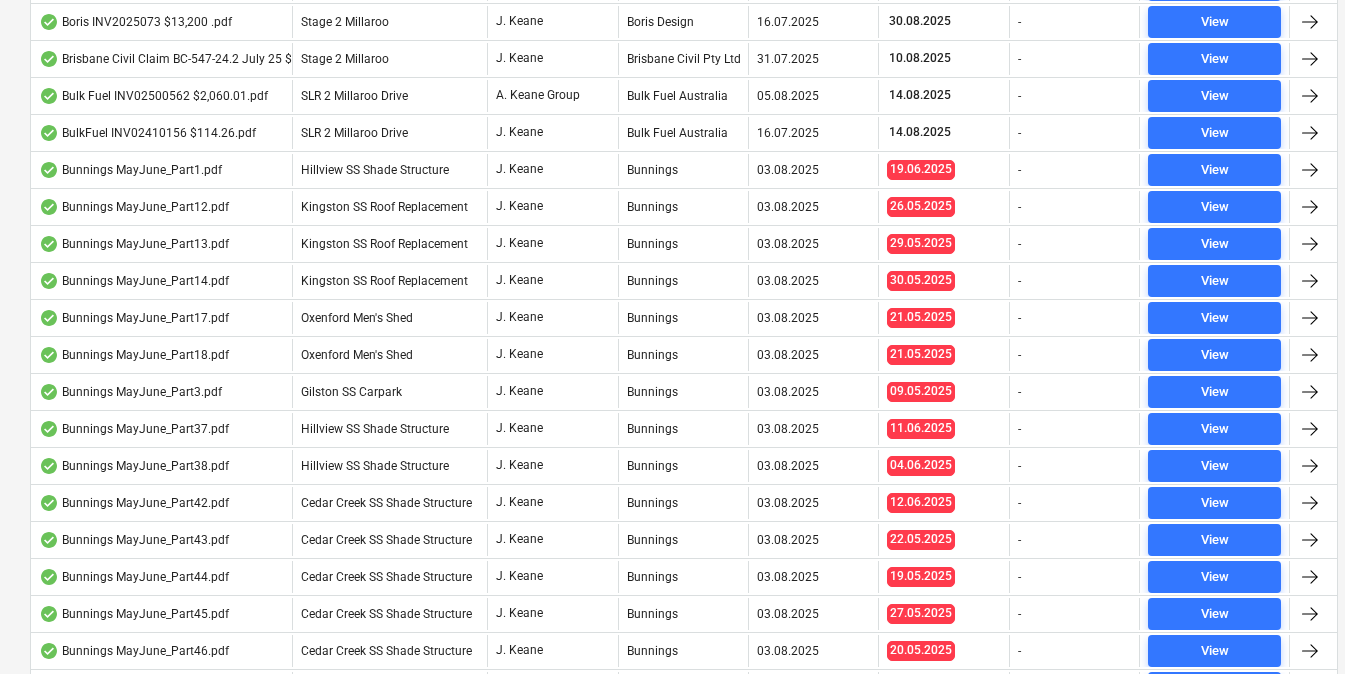 scroll, scrollTop: 944, scrollLeft: 0, axis: vertical 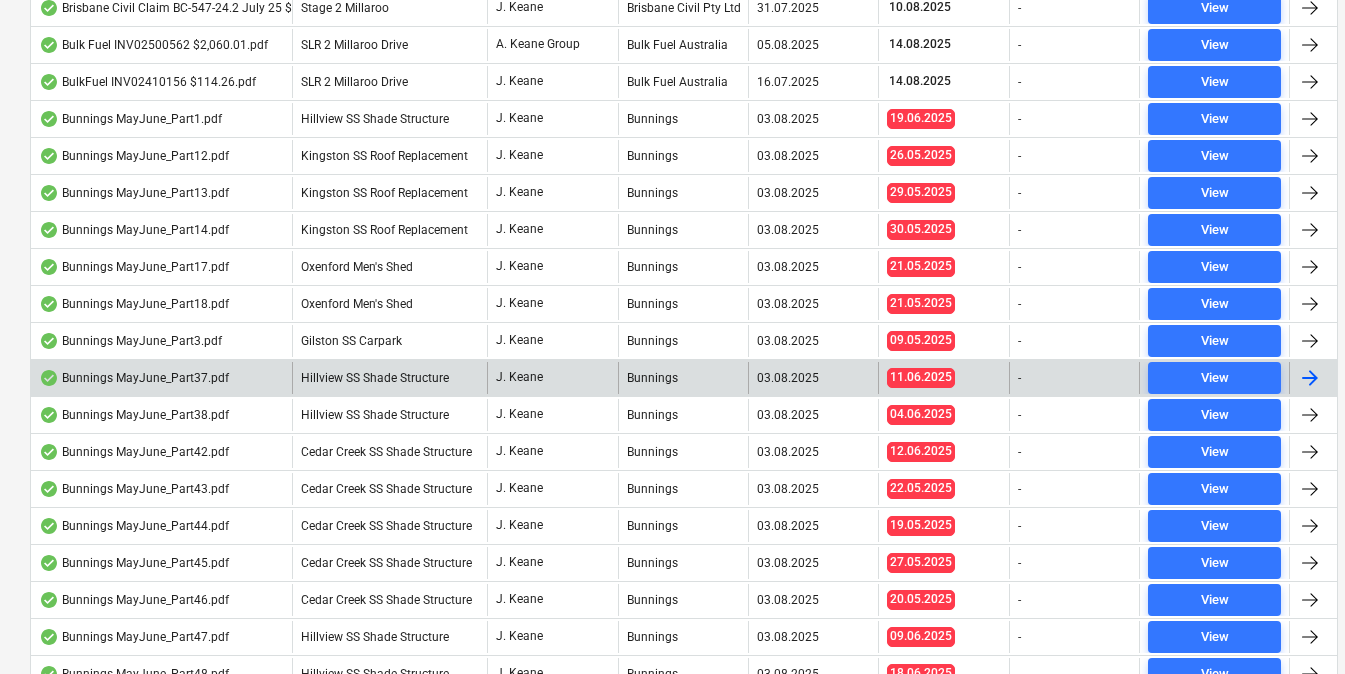 click on "Bunnings MayJune_Part37.pdf" at bounding box center (134, 378) 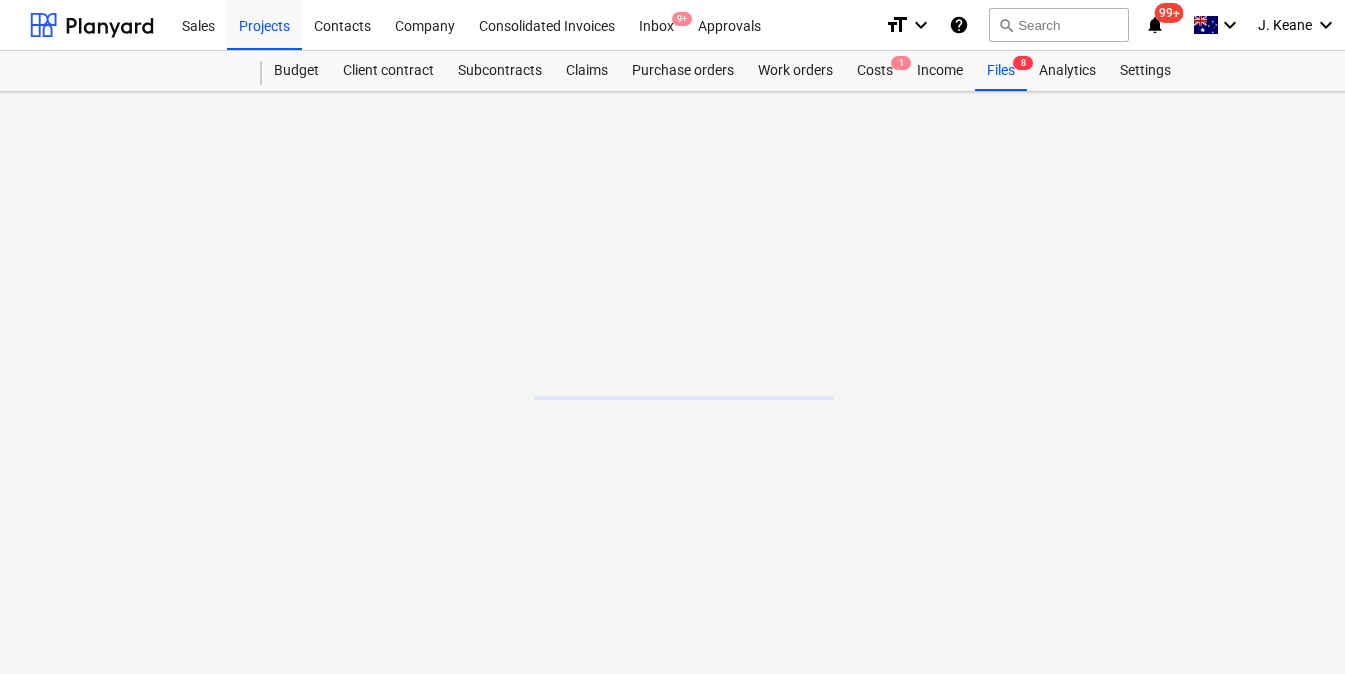 scroll, scrollTop: 0, scrollLeft: 0, axis: both 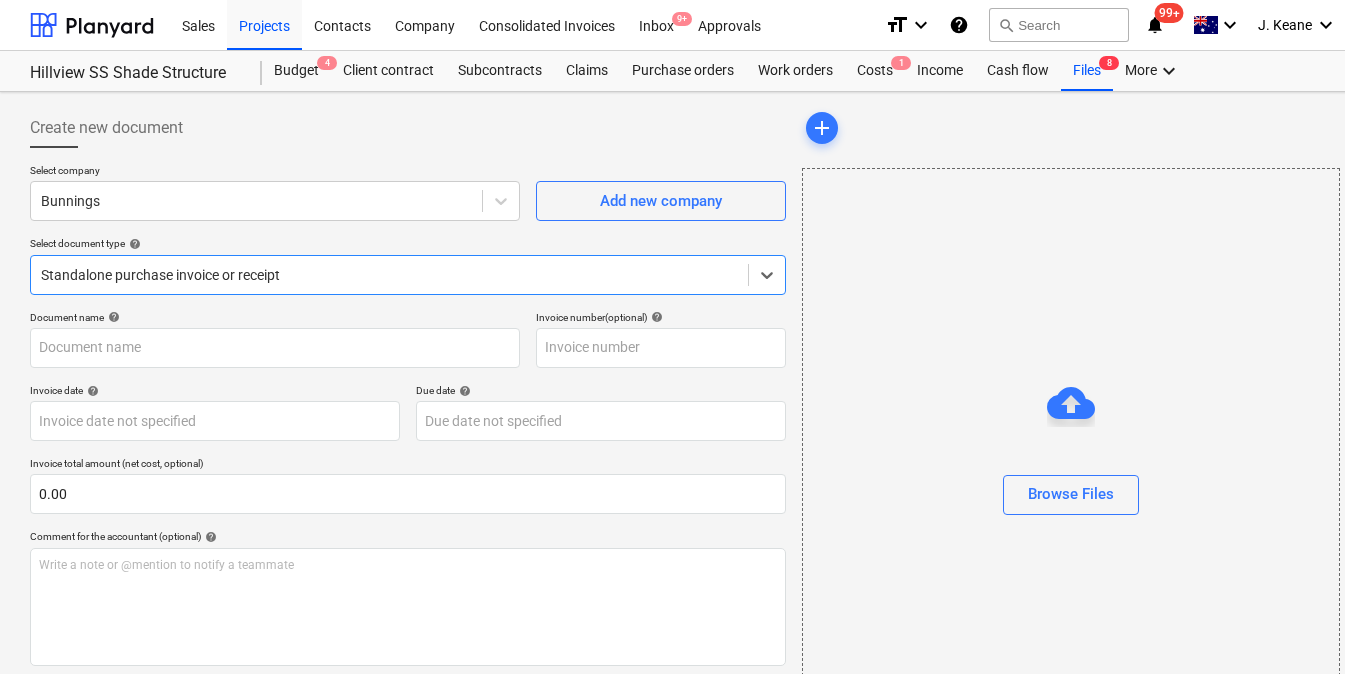 type on "[NUMBER]/[NUMBER]" 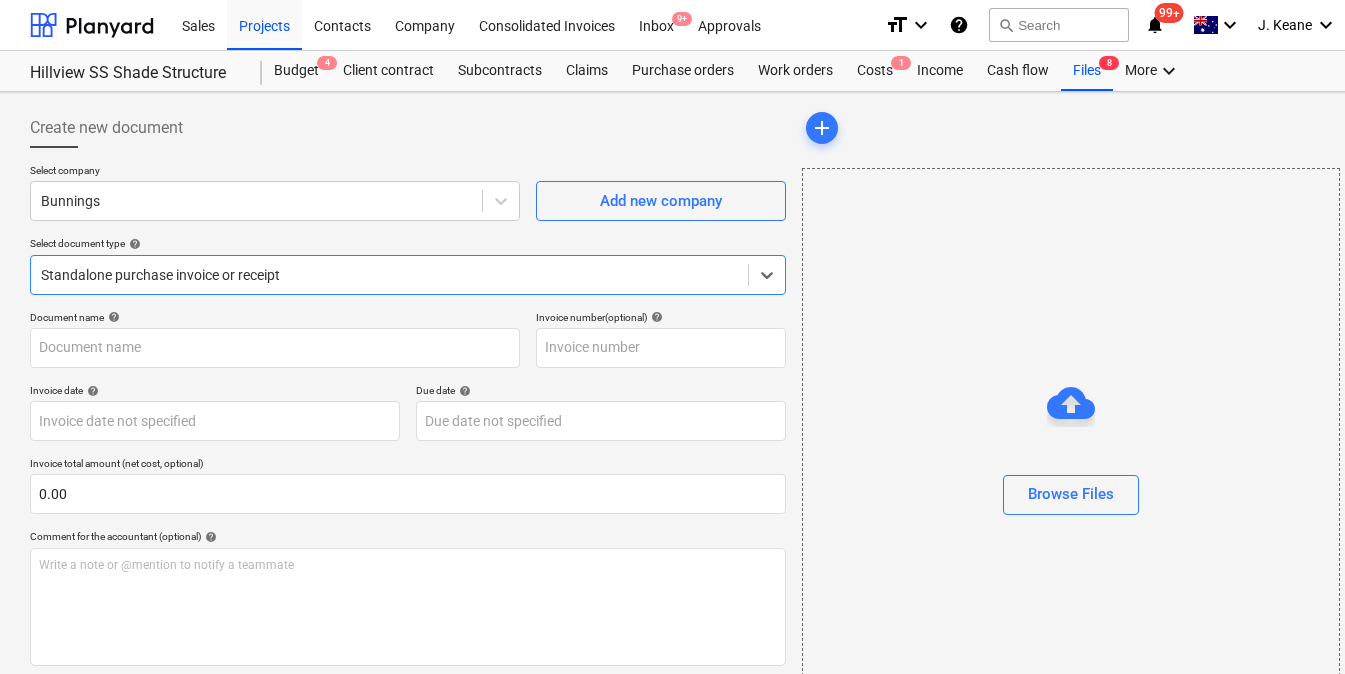 type on "[NUMBER]/[NUMBER]" 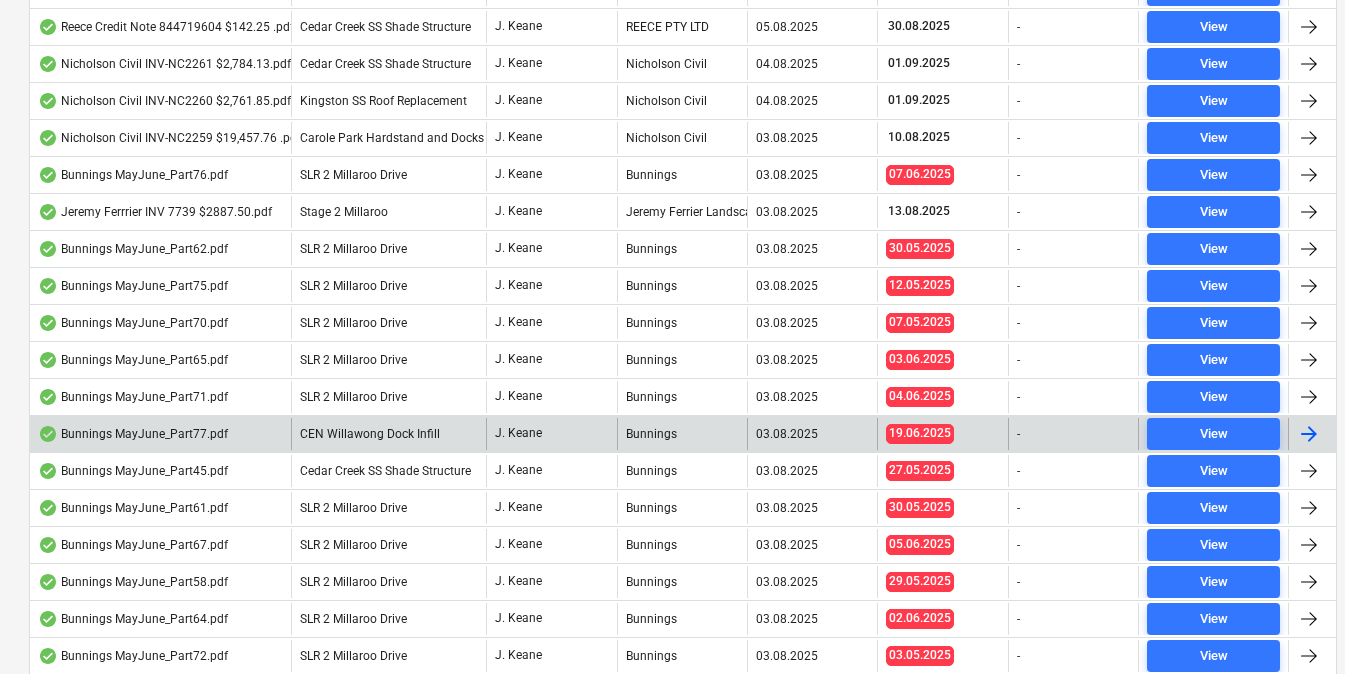 scroll, scrollTop: 1527, scrollLeft: 1, axis: both 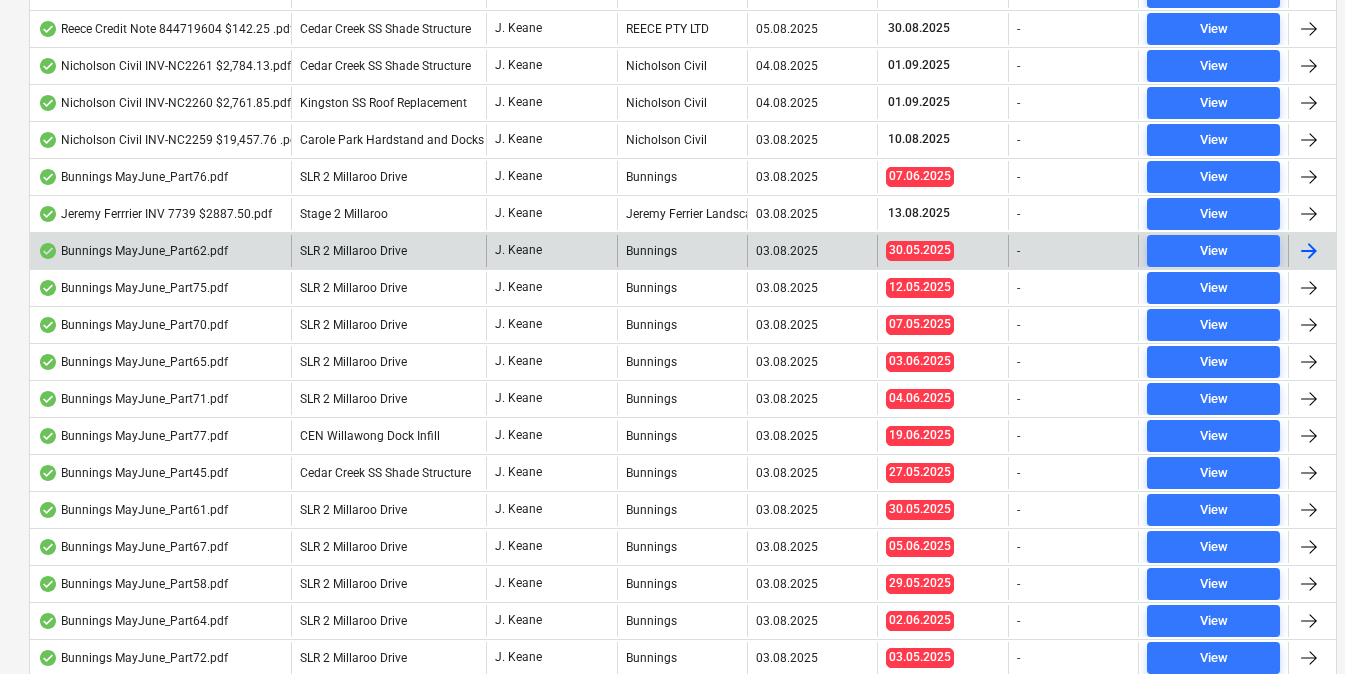 click on "Bunnings MayJune_Part62.pdf" at bounding box center (133, 251) 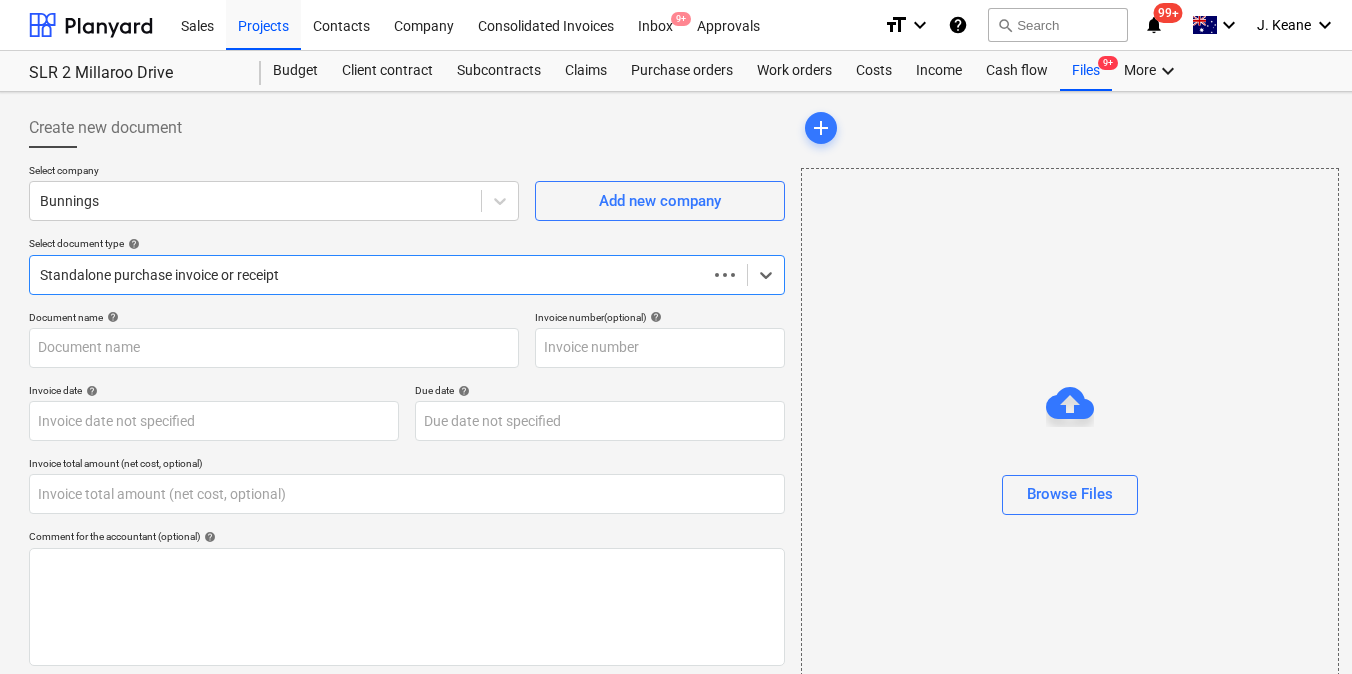 type on "0.00" 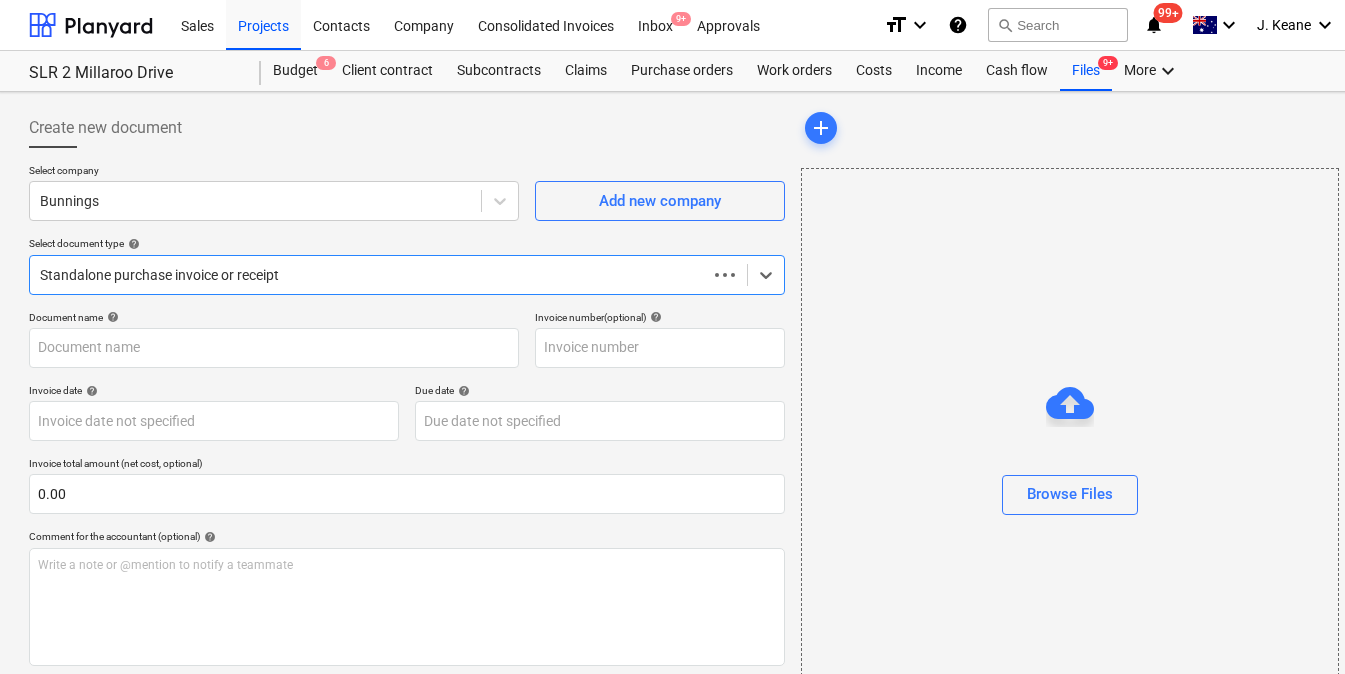 type on "[NUMBER]/[NUMBER]" 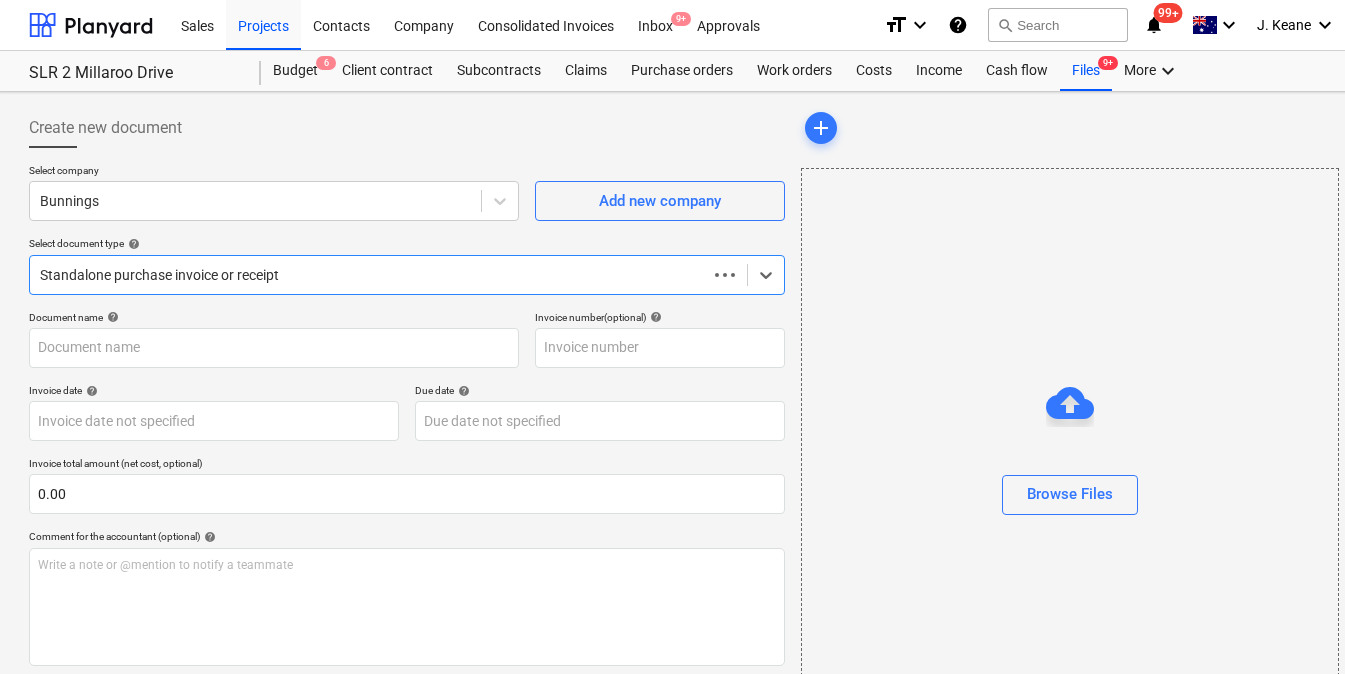 type on "[NUMBER]/[NUMBER]" 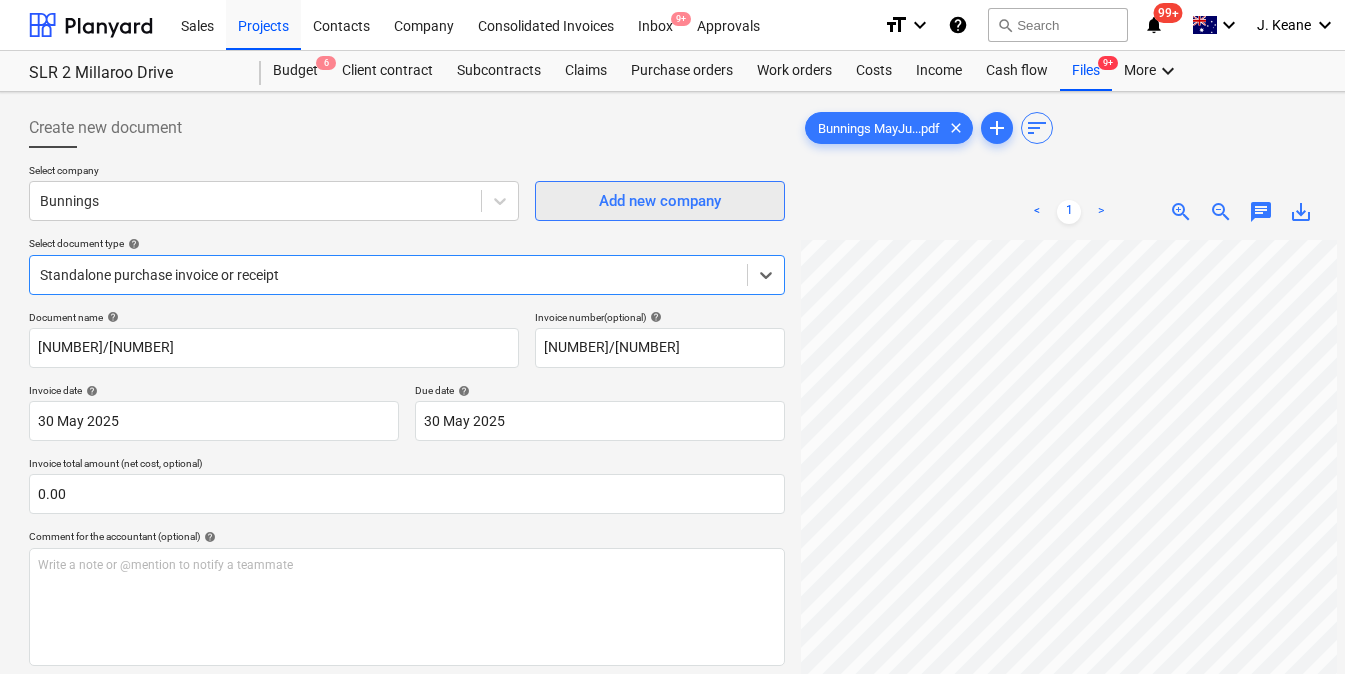 scroll, scrollTop: 0, scrollLeft: 219, axis: horizontal 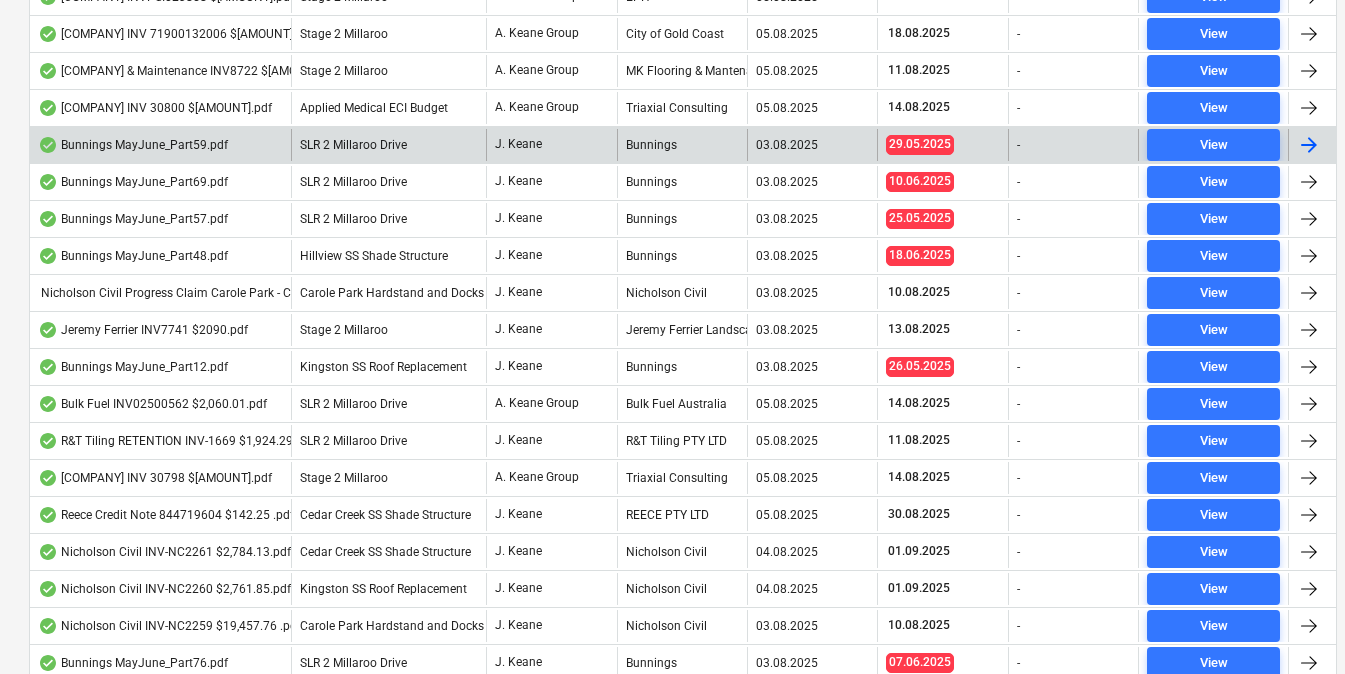 click on "Bunnings MayJune_Part59.pdf" at bounding box center [133, 145] 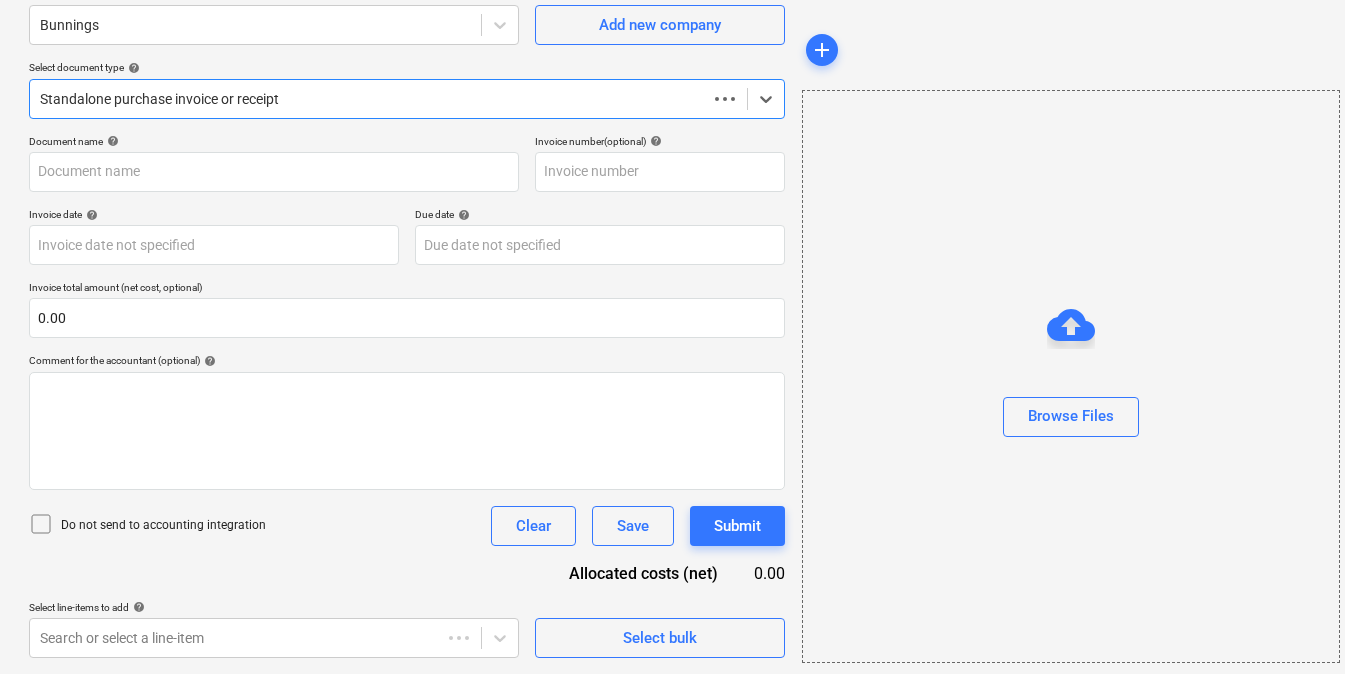 scroll, scrollTop: 176, scrollLeft: 1, axis: both 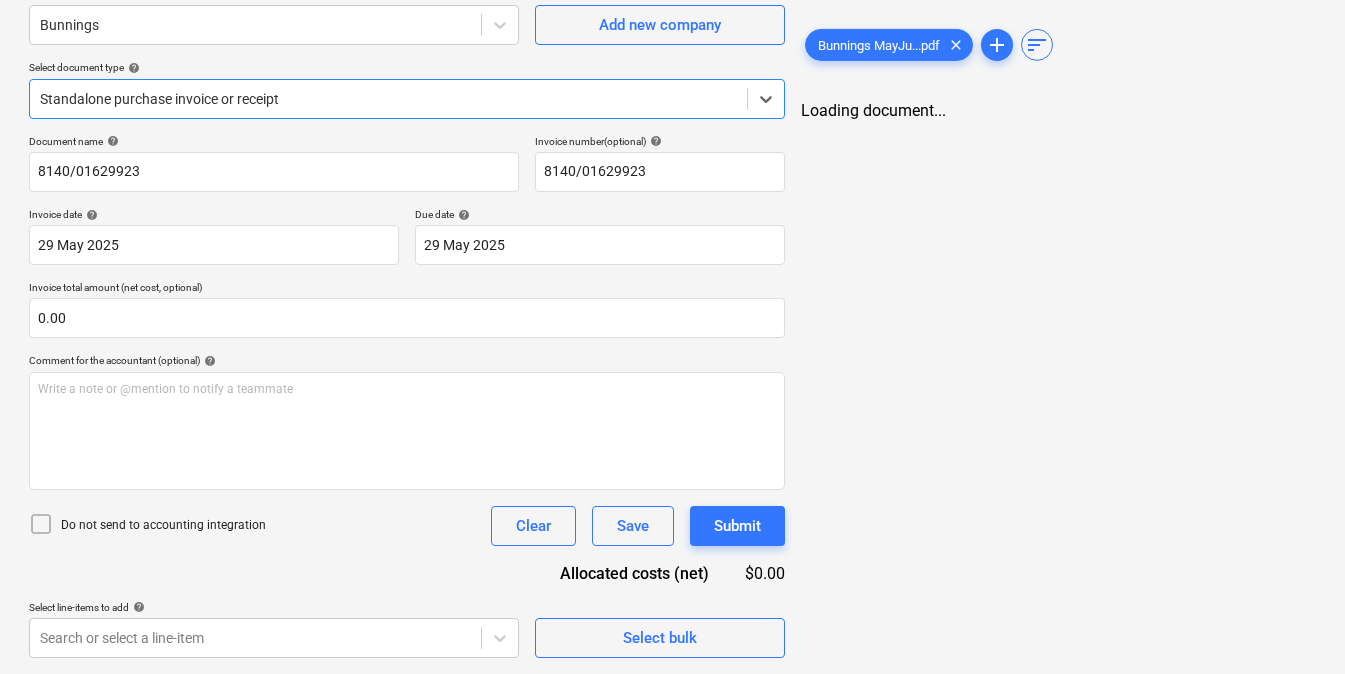 type on "8140/01629923" 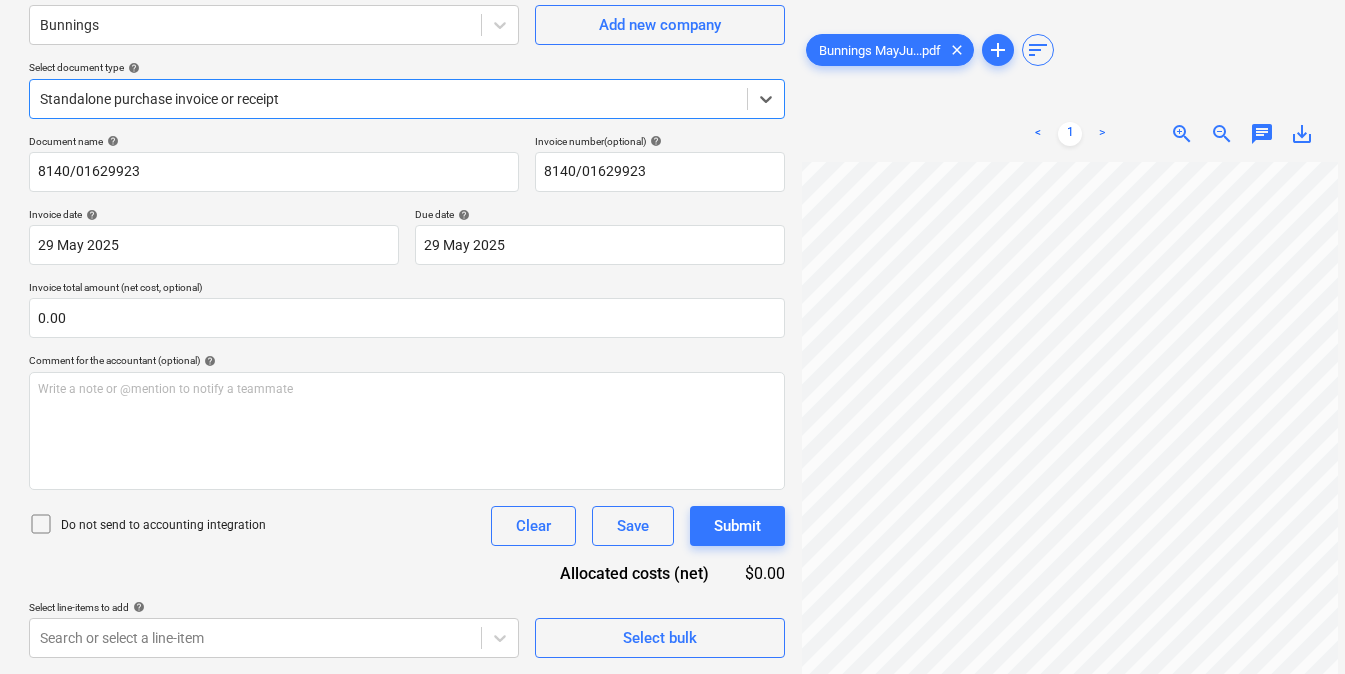 scroll, scrollTop: 0, scrollLeft: 217, axis: horizontal 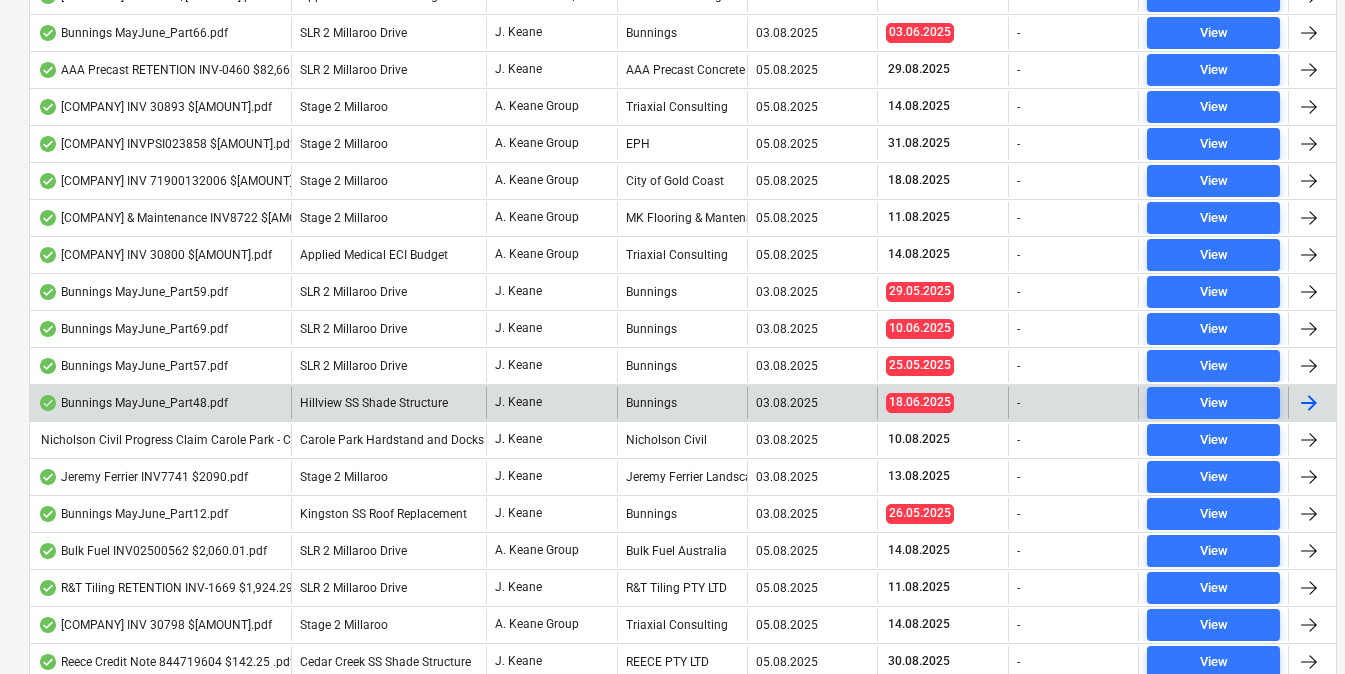 click on "Bunnings MayJune_Part48.pdf" at bounding box center [133, 403] 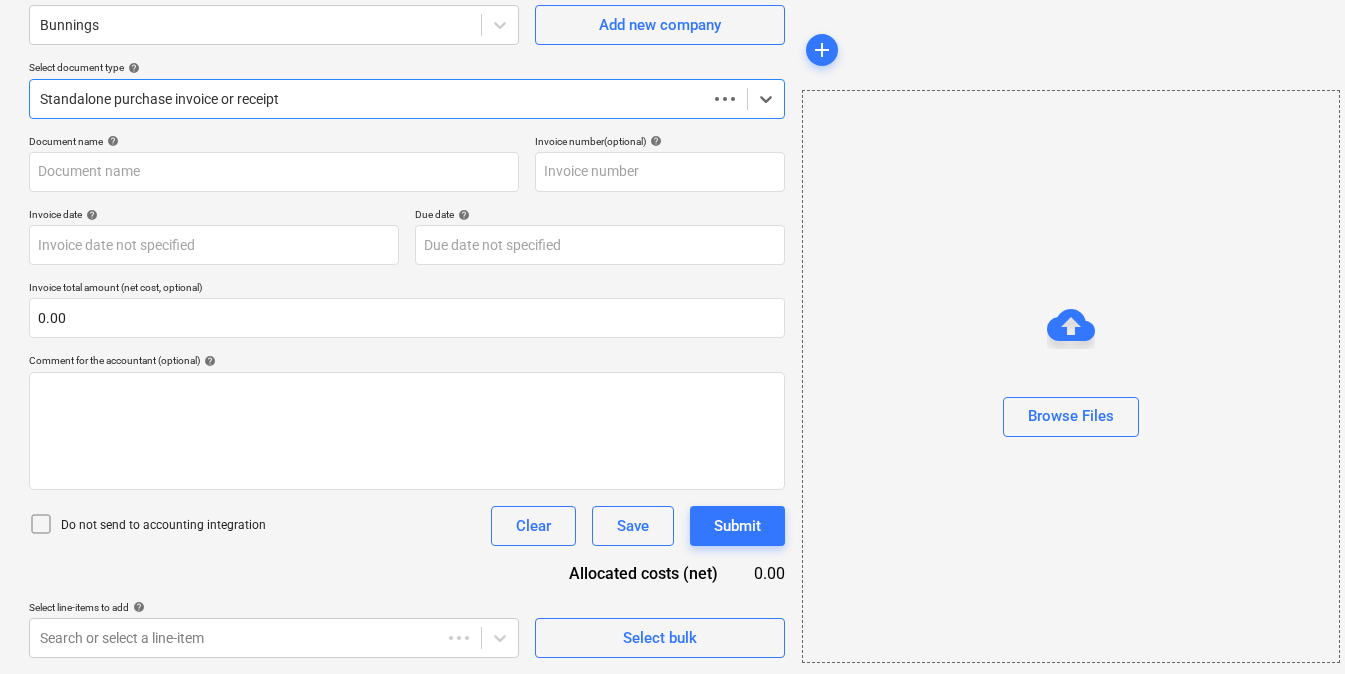 scroll, scrollTop: 176, scrollLeft: 1, axis: both 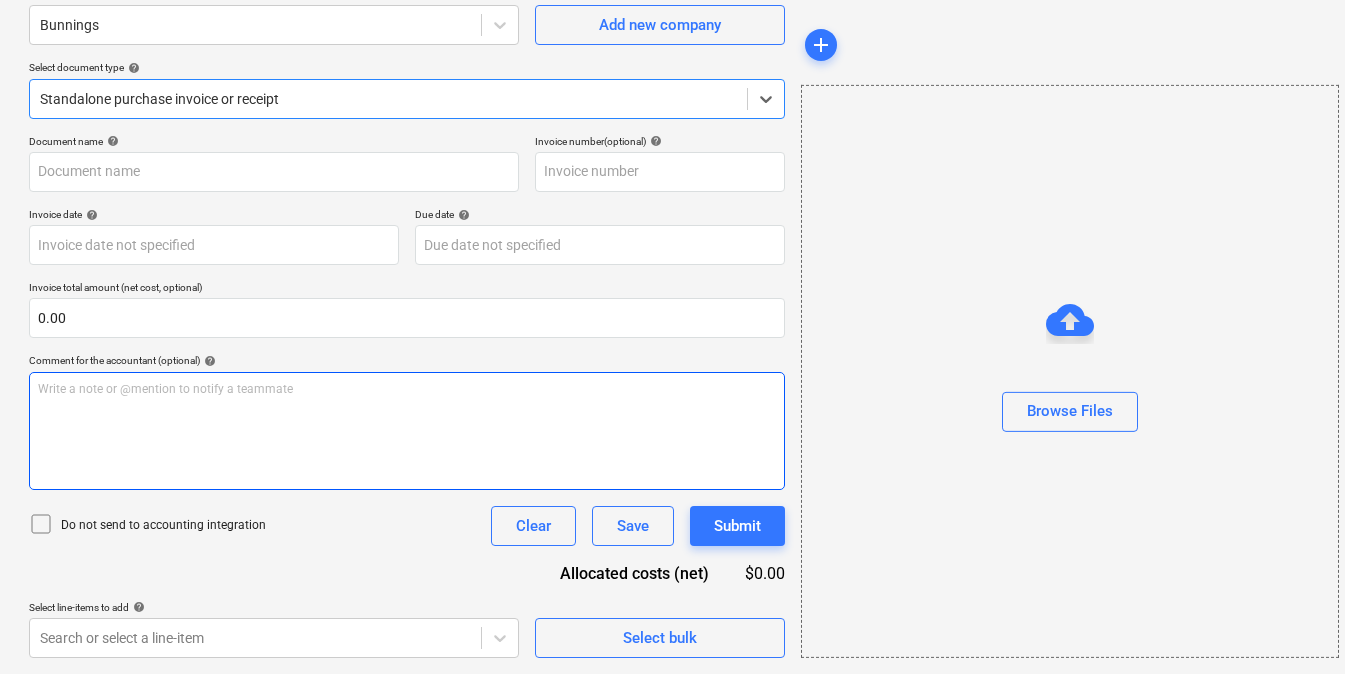 type on "[NUMBER]/[NUMBER]" 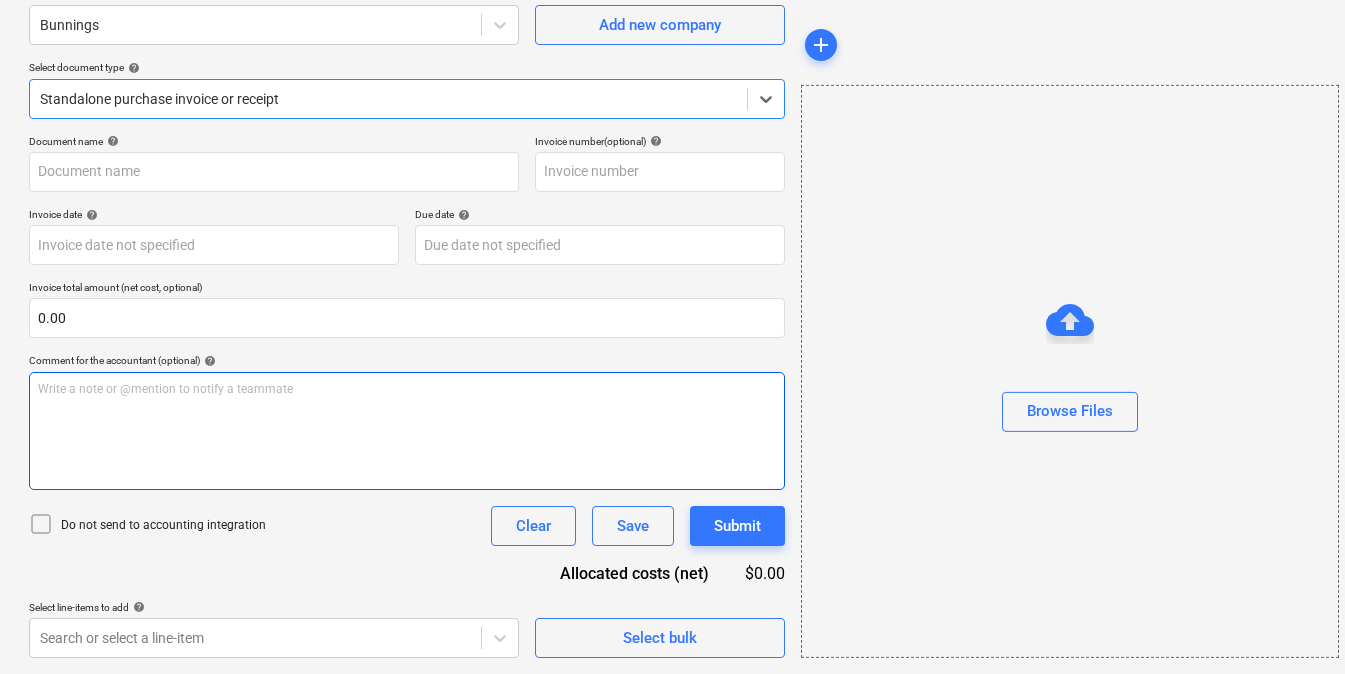 type on "[NUMBER]/[NUMBER]" 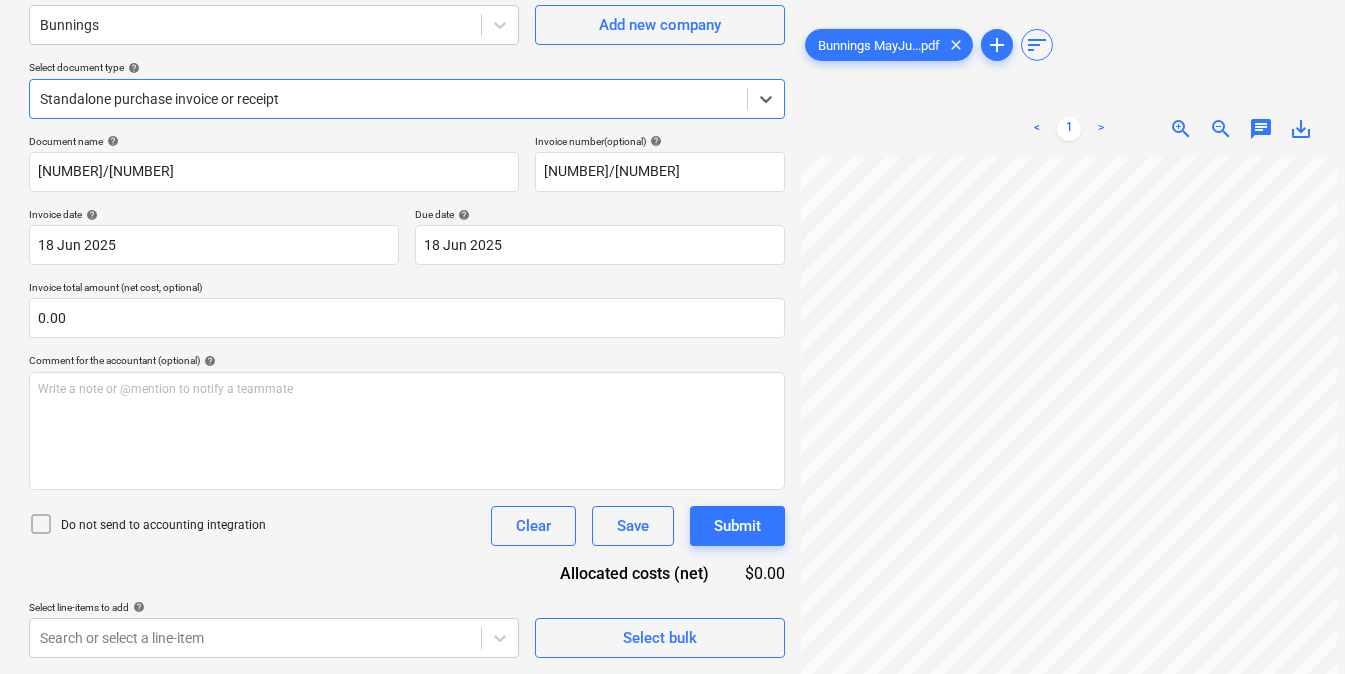 scroll, scrollTop: 175, scrollLeft: 1, axis: both 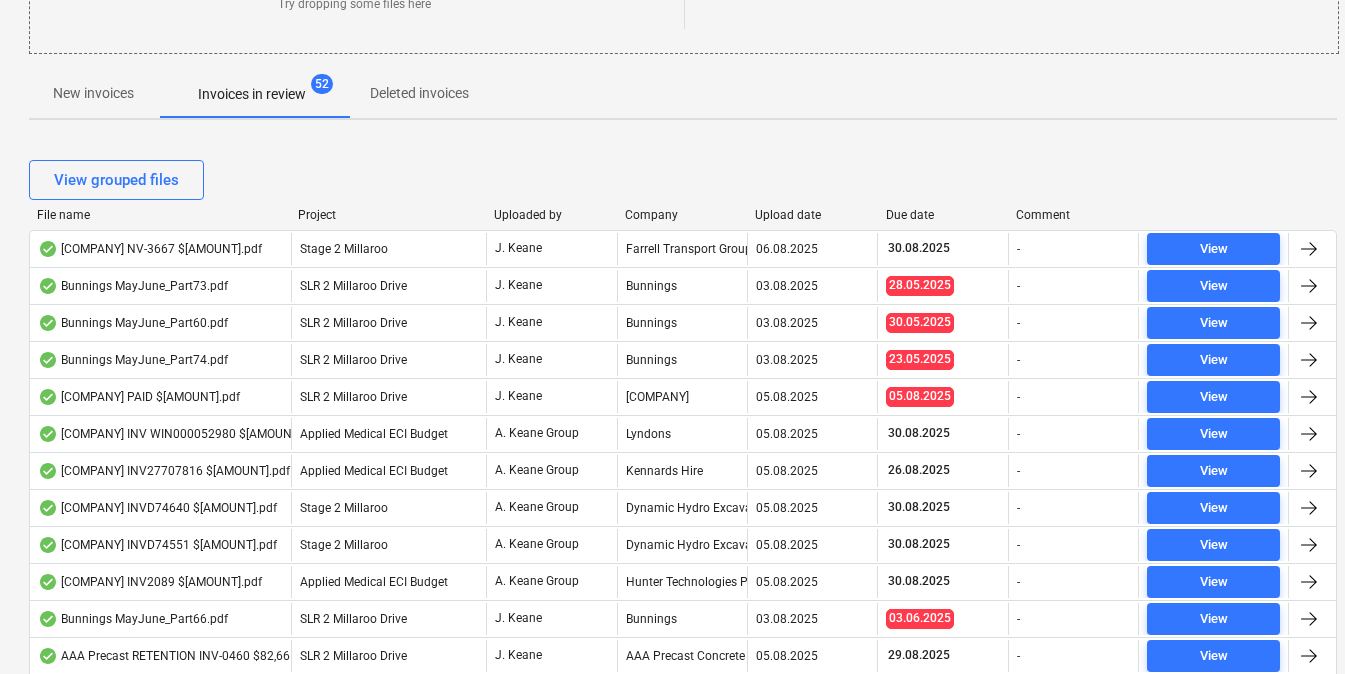 click on "File name" at bounding box center [159, 215] 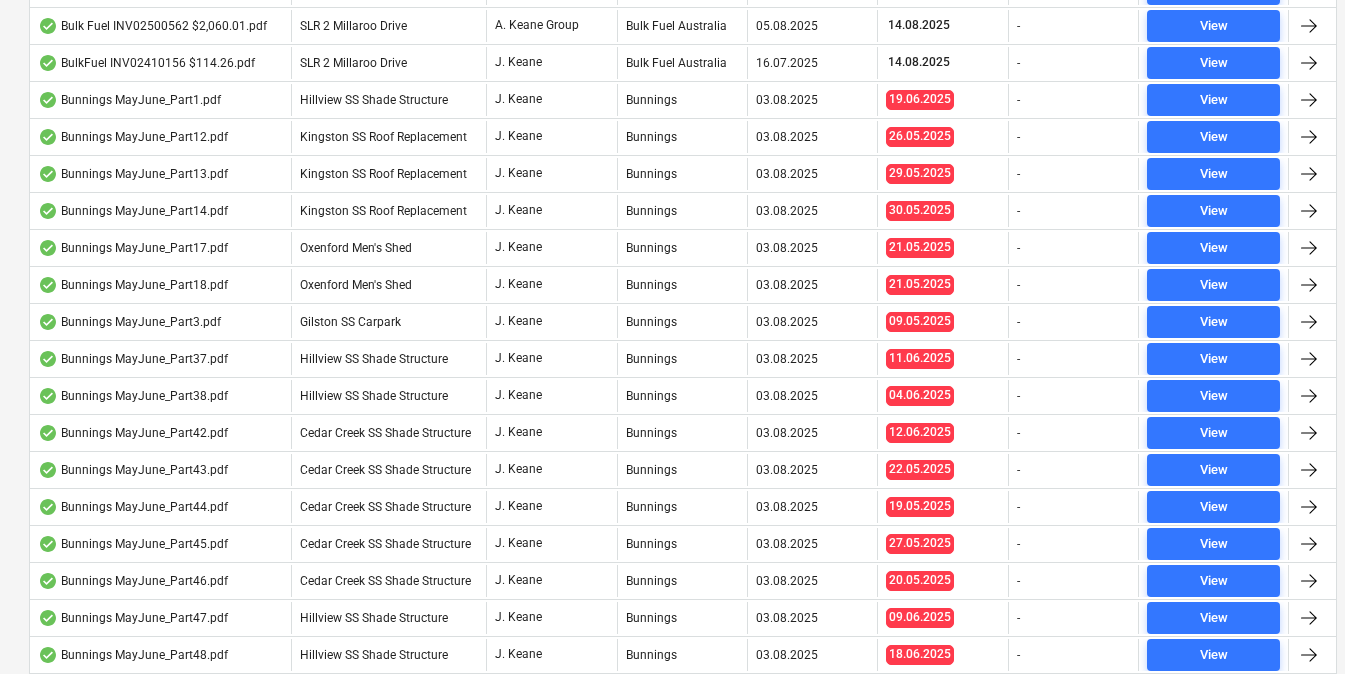 scroll, scrollTop: 1014, scrollLeft: 1, axis: both 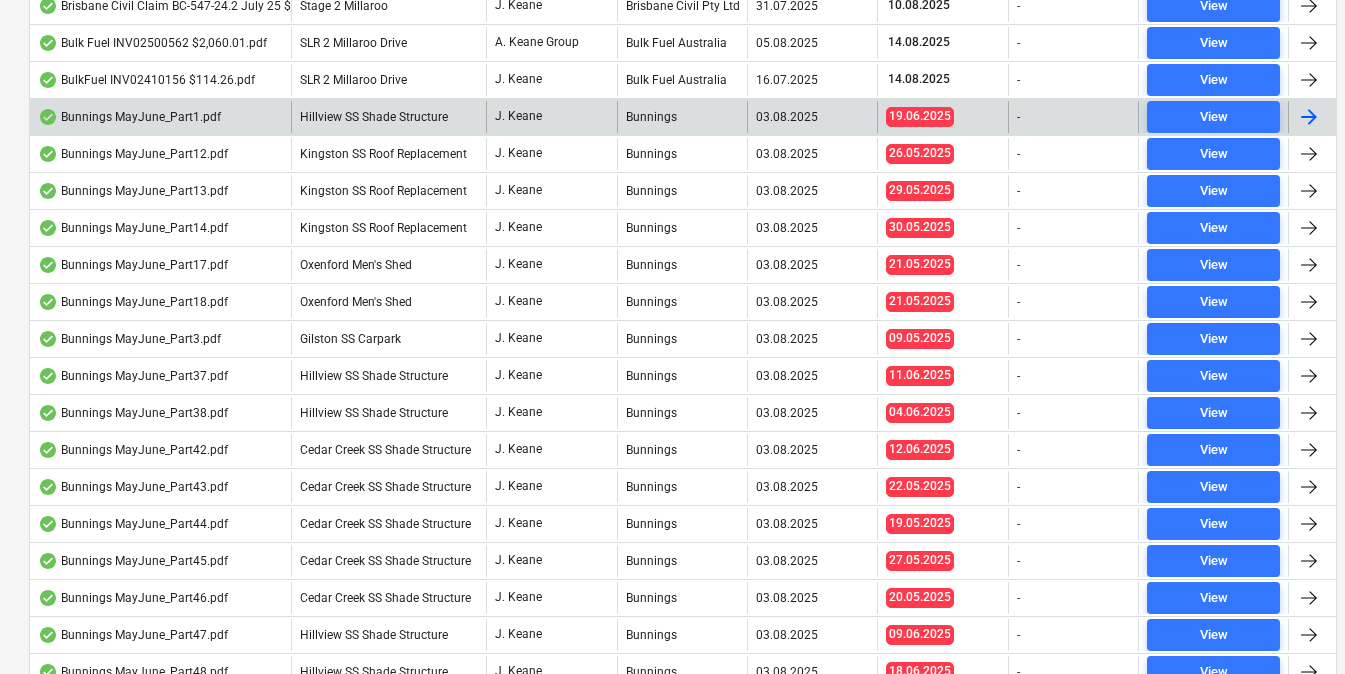click on "Bunnings MayJune_Part1.pdf" at bounding box center [129, 117] 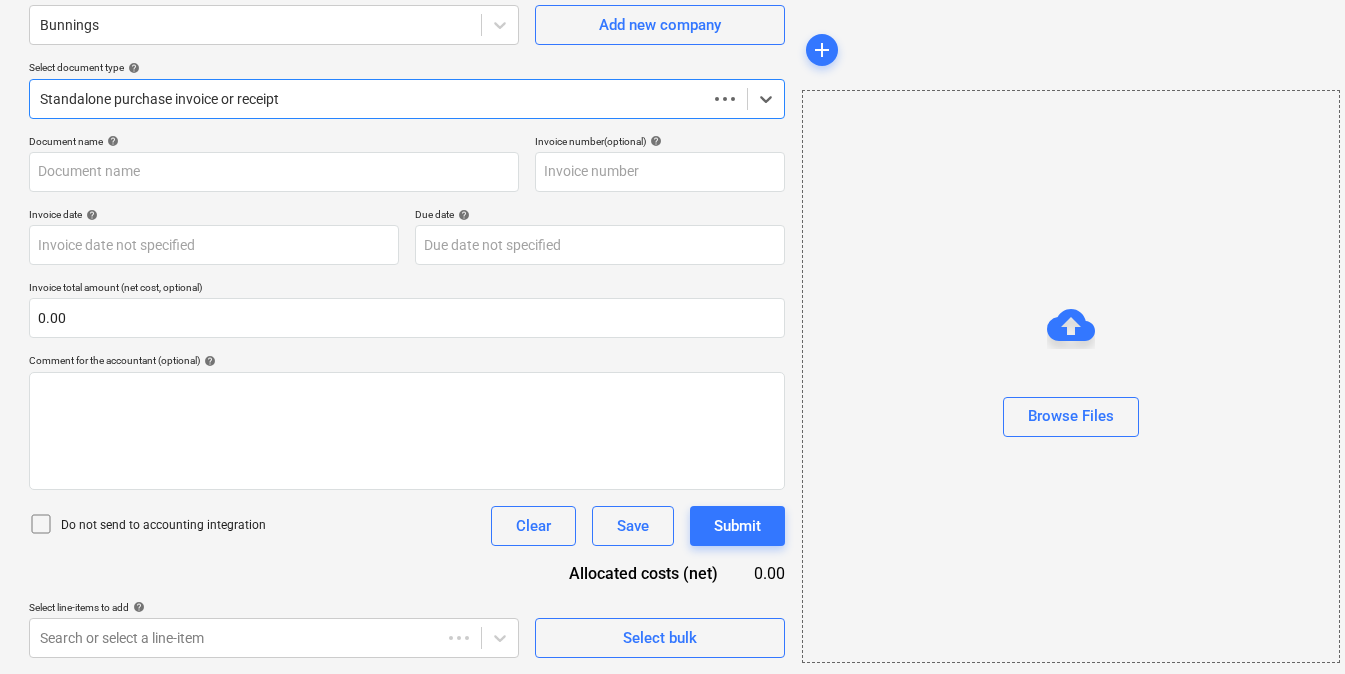 scroll, scrollTop: 176, scrollLeft: 1, axis: both 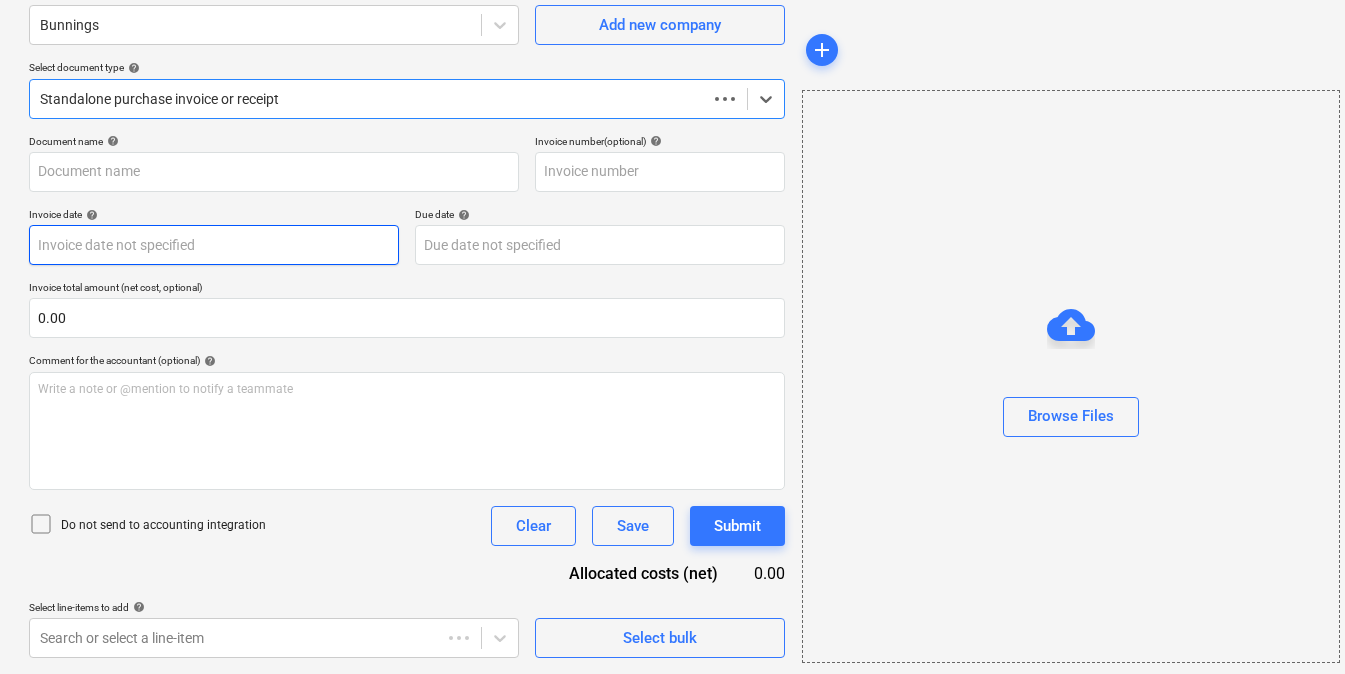 type on "[NUMBER]/[NUMBER]" 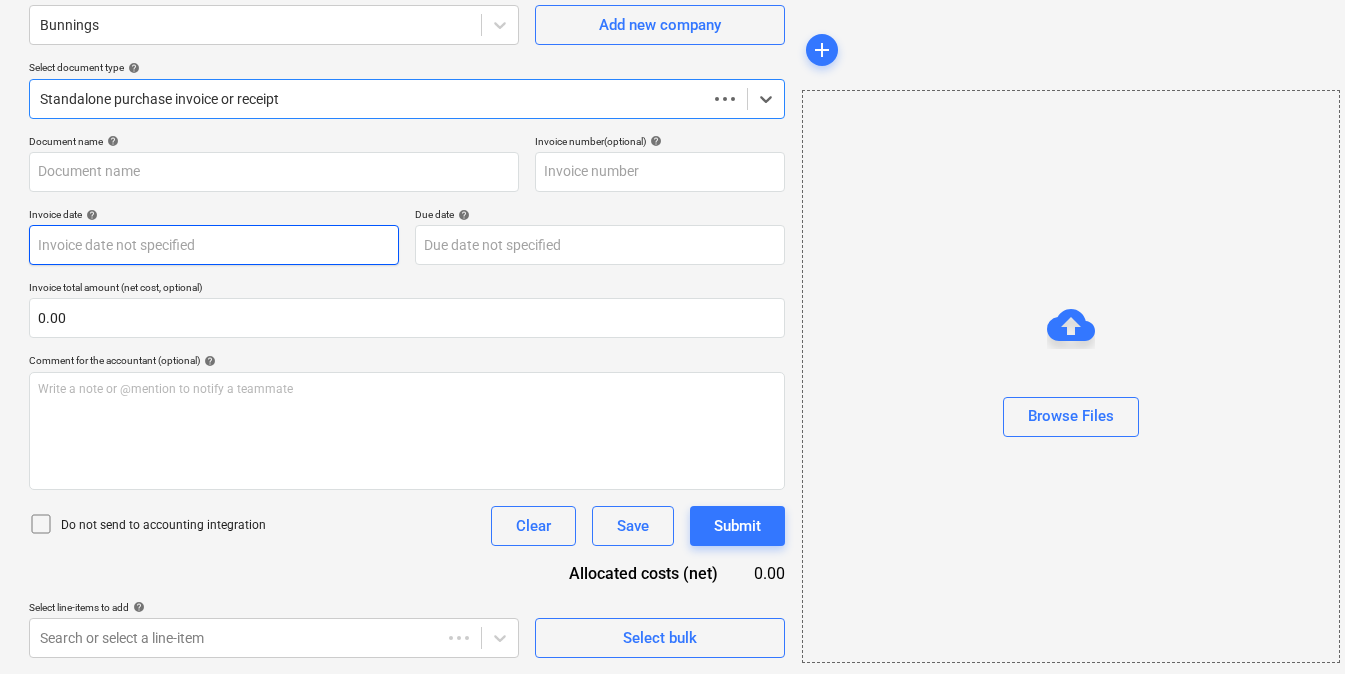 type on "[NUMBER]/[NUMBER]" 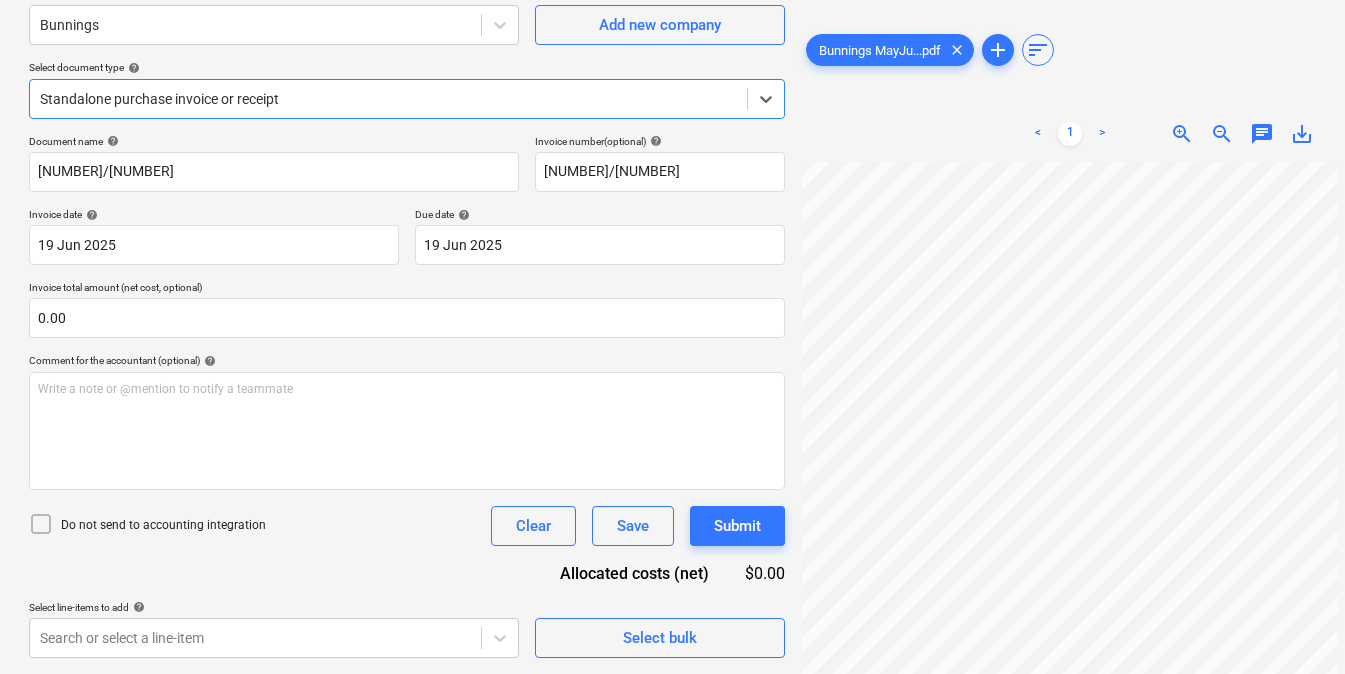 scroll, scrollTop: 0, scrollLeft: 219, axis: horizontal 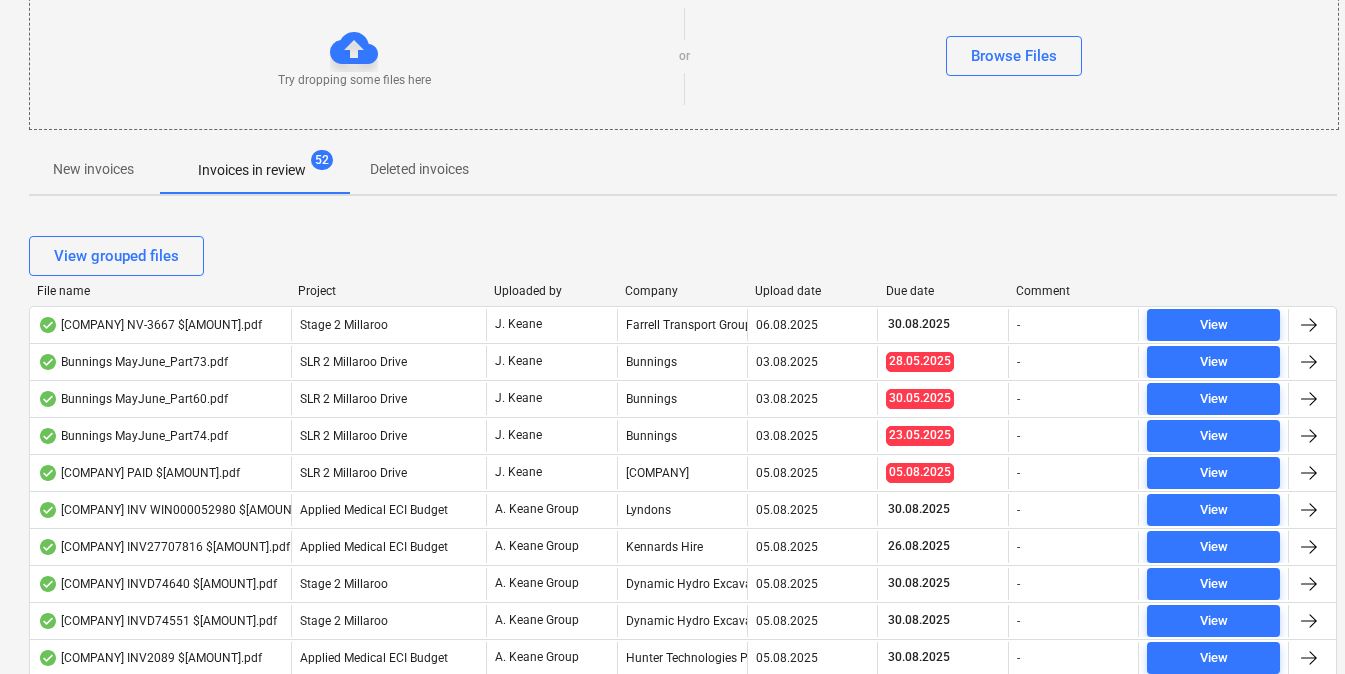 click on "File name" at bounding box center [159, 291] 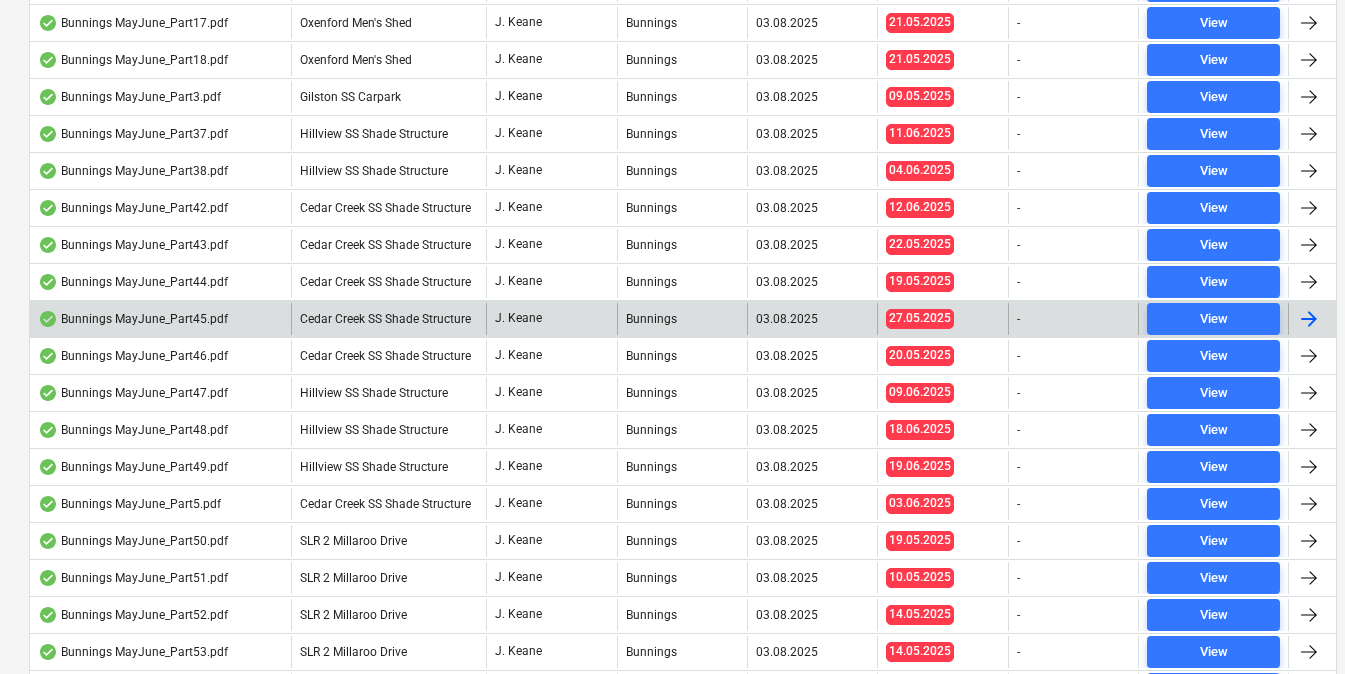 scroll, scrollTop: 1238, scrollLeft: 1, axis: both 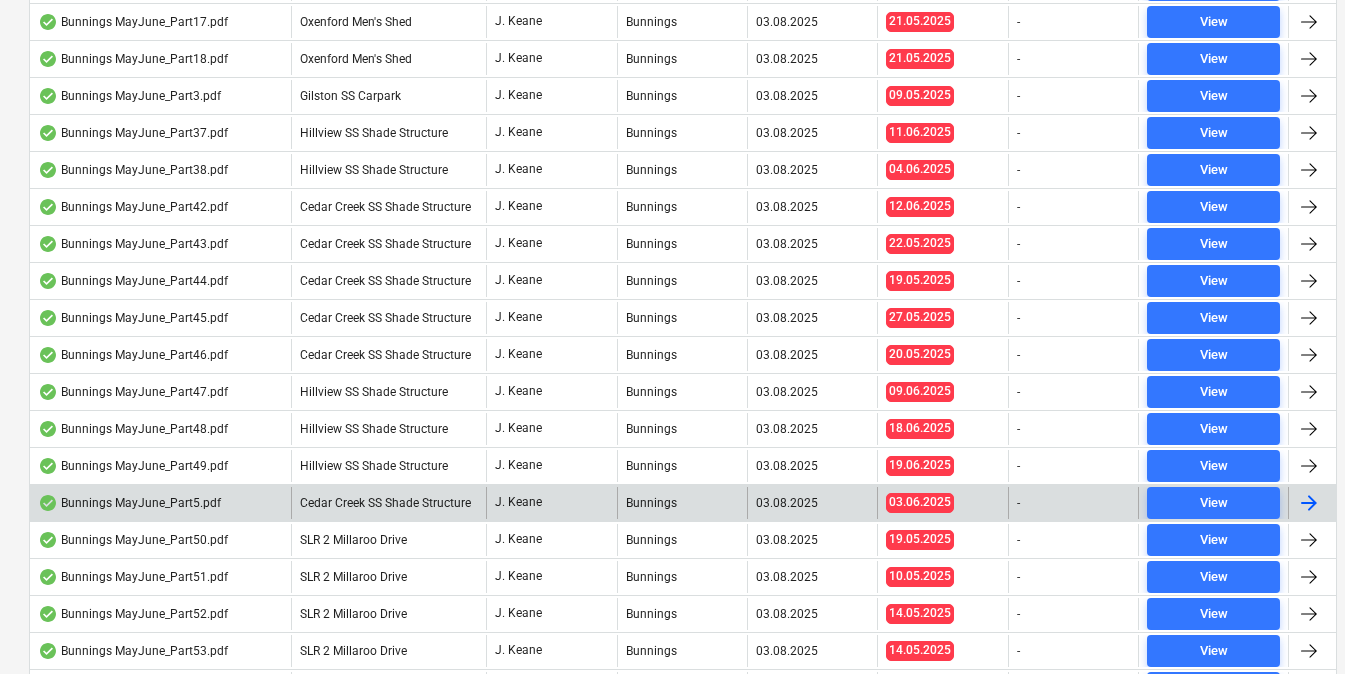 click on "Bunnings MayJune_Part5.pdf" at bounding box center (129, 503) 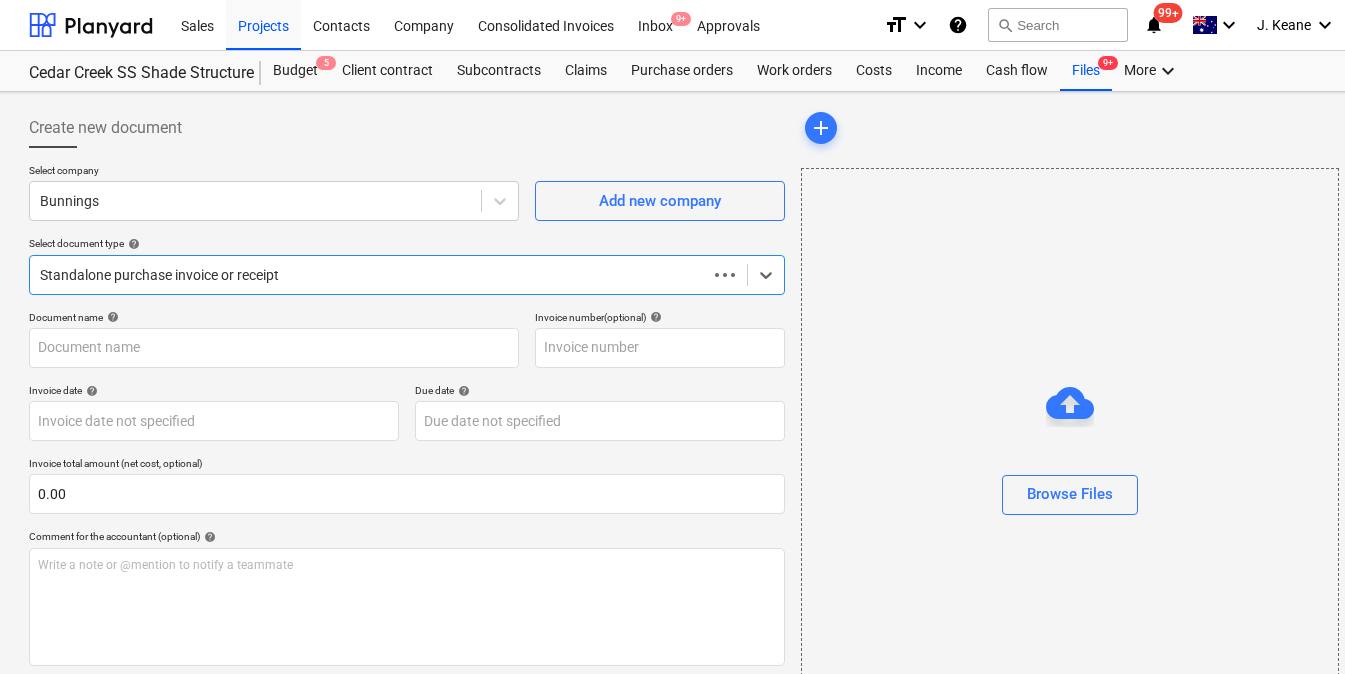 type on "[NUMBER]/[NUMBER]" 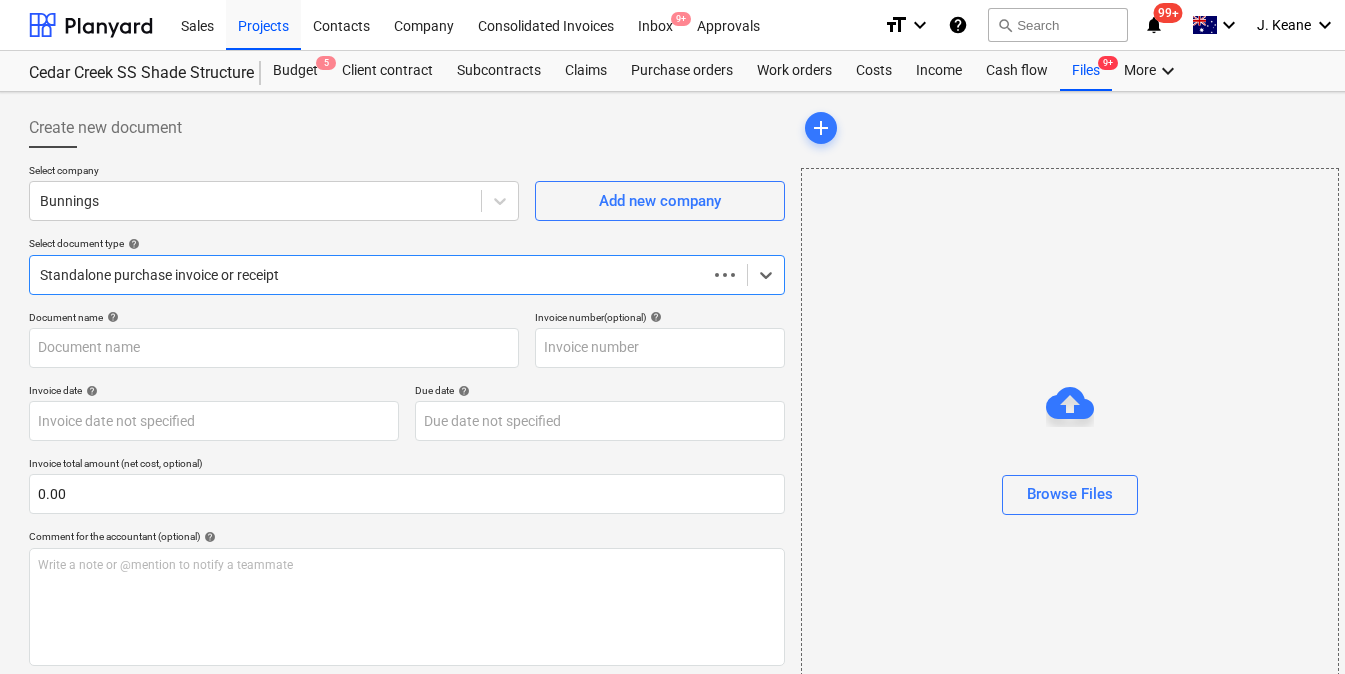 type on "[NUMBER]/[NUMBER]" 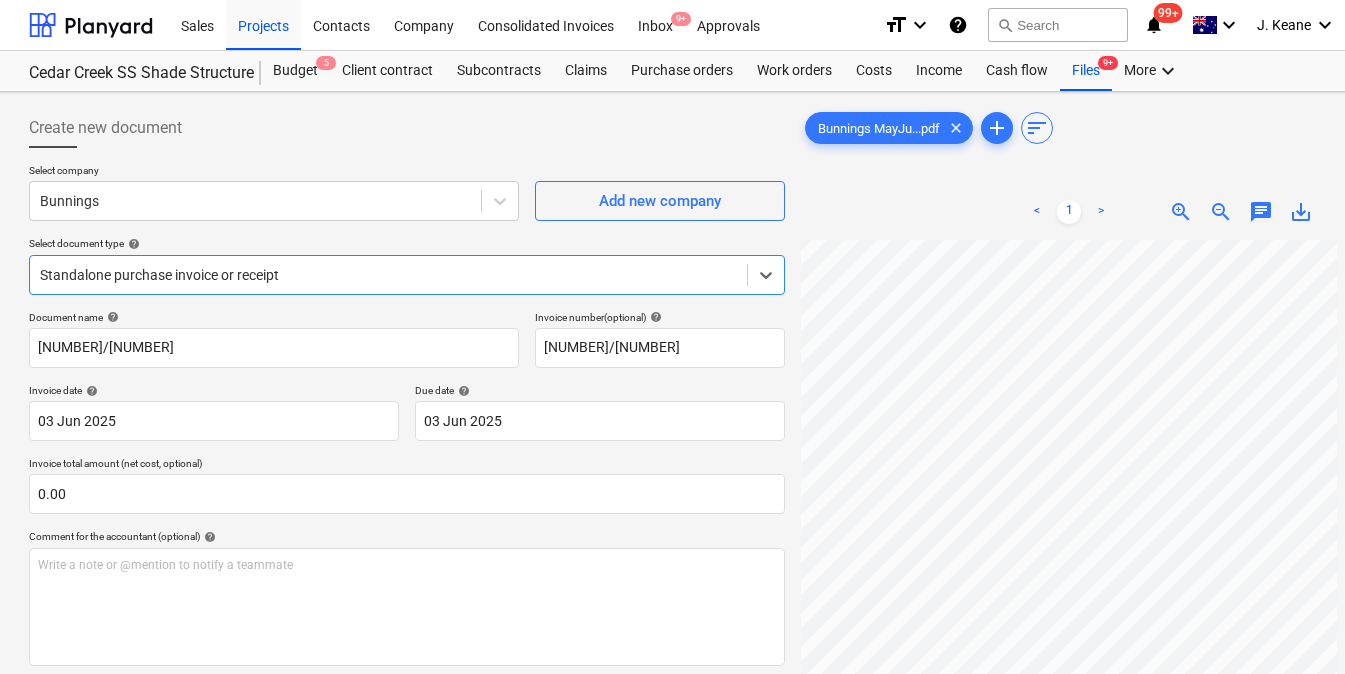 scroll, scrollTop: 0, scrollLeft: 219, axis: horizontal 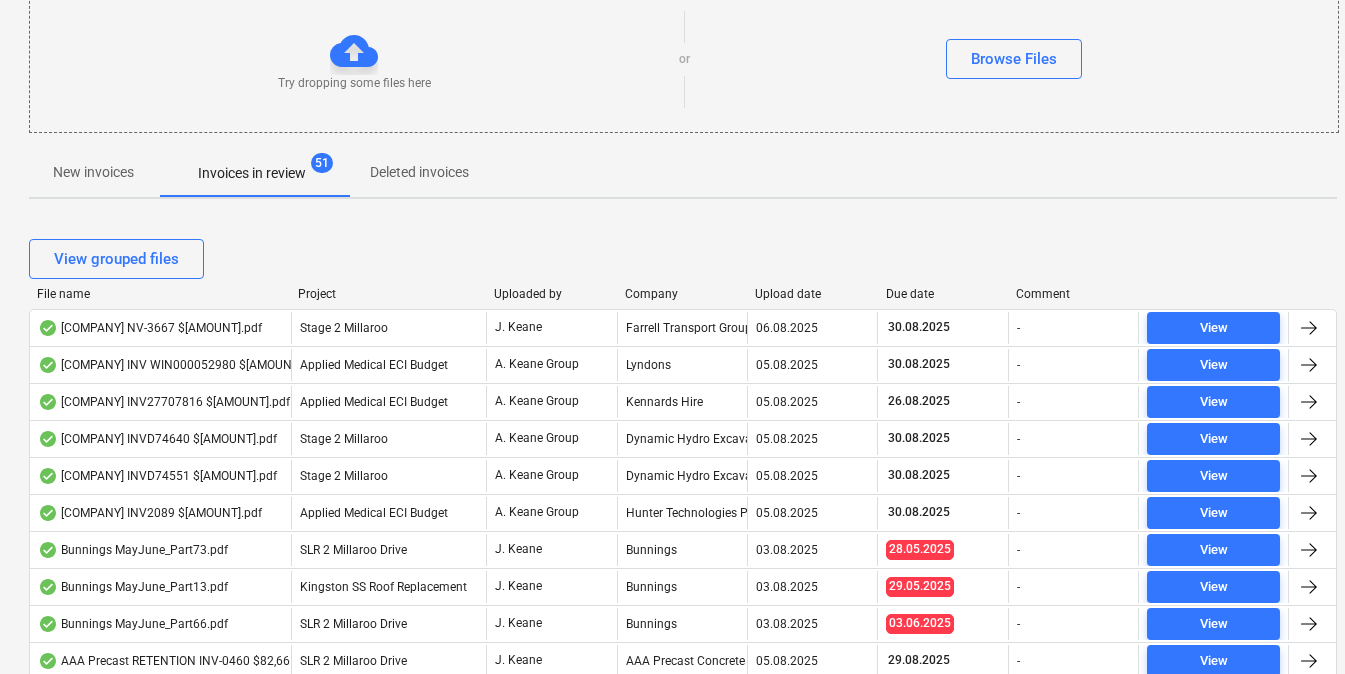 click on "File name" at bounding box center [159, 294] 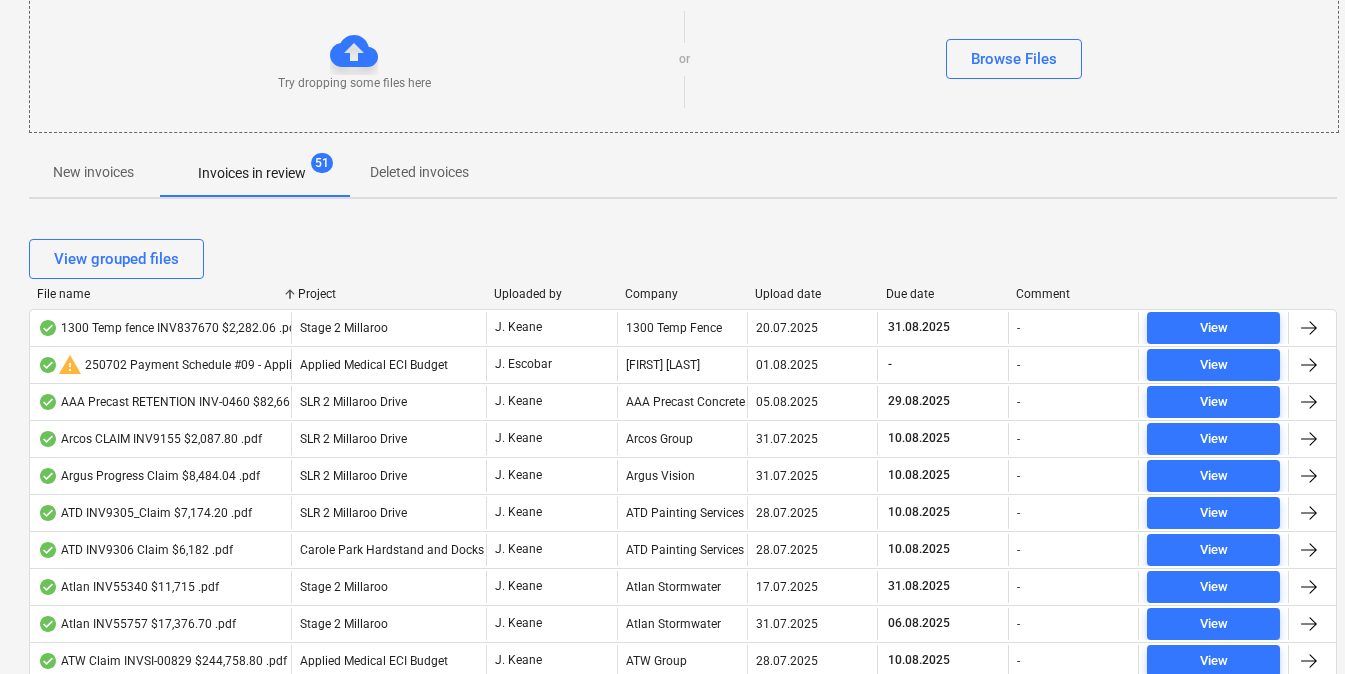 click on "File name" at bounding box center [159, 294] 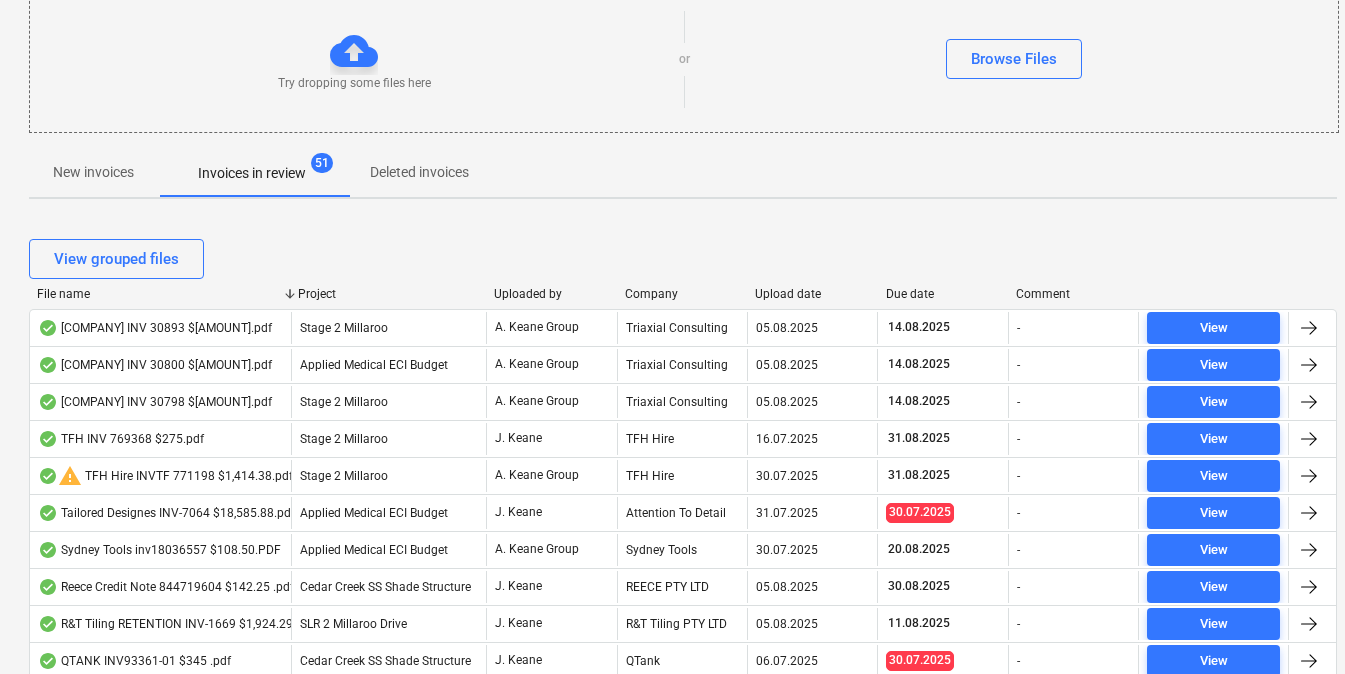 click on "File name" at bounding box center (159, 294) 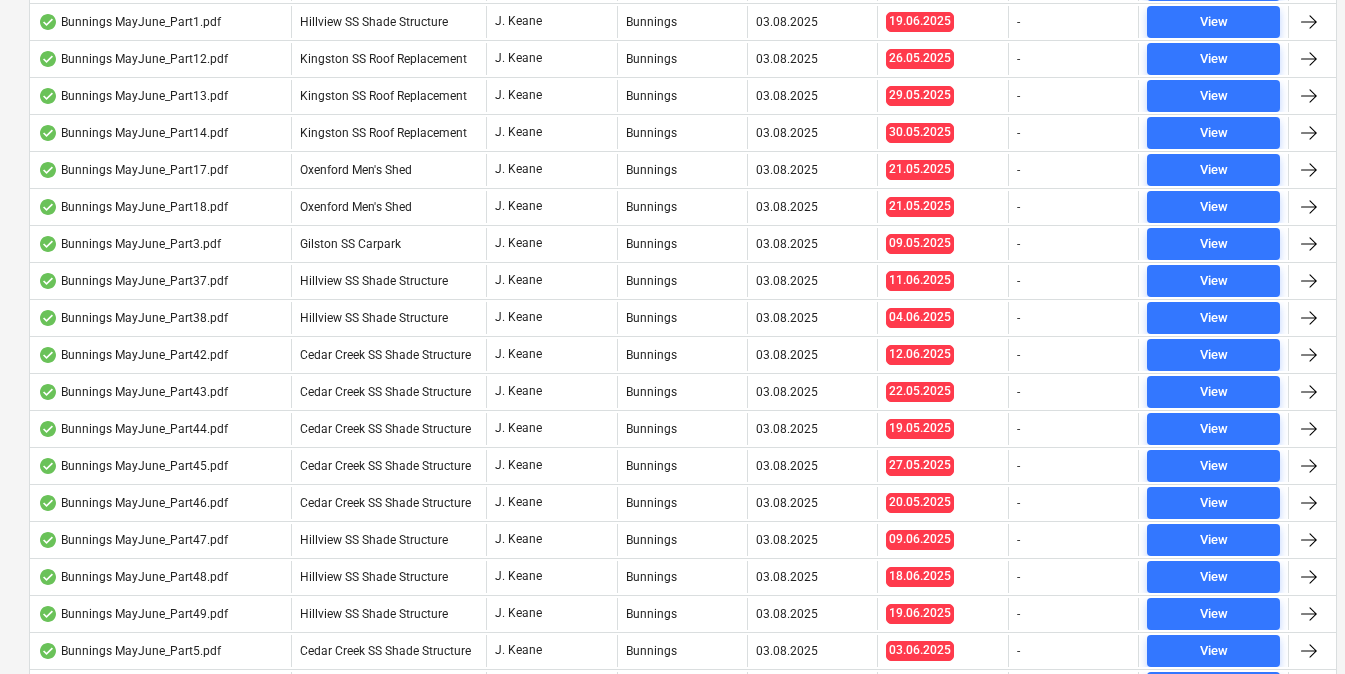 scroll, scrollTop: 1054, scrollLeft: 1, axis: both 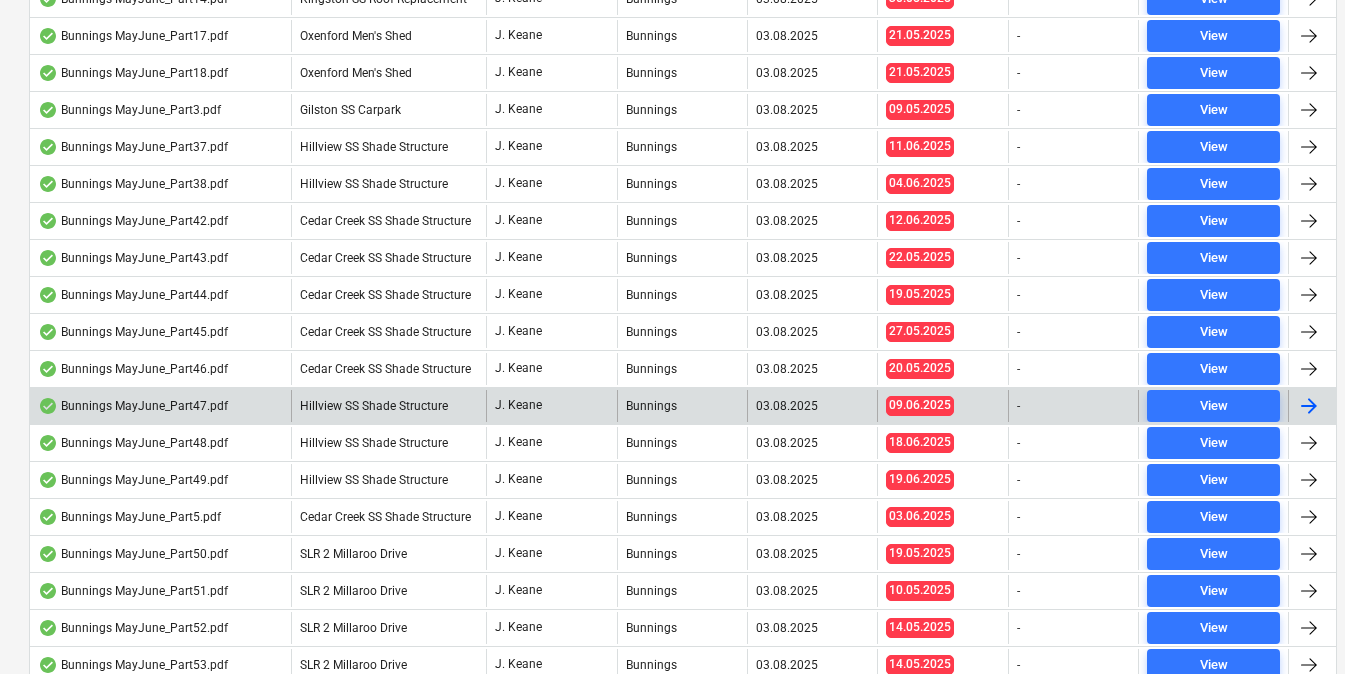 click on "Bunnings MayJune_Part47.pdf" at bounding box center [133, 406] 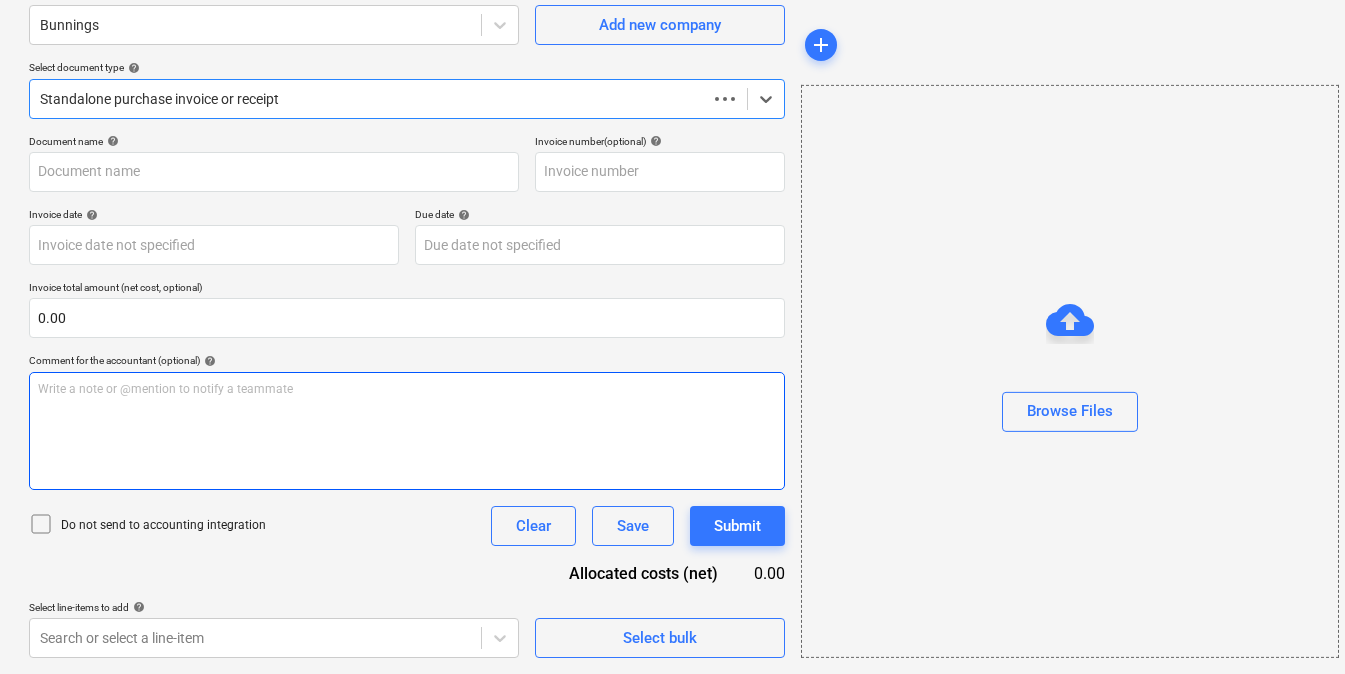 type on "[NUMBER]/[NUMBER]" 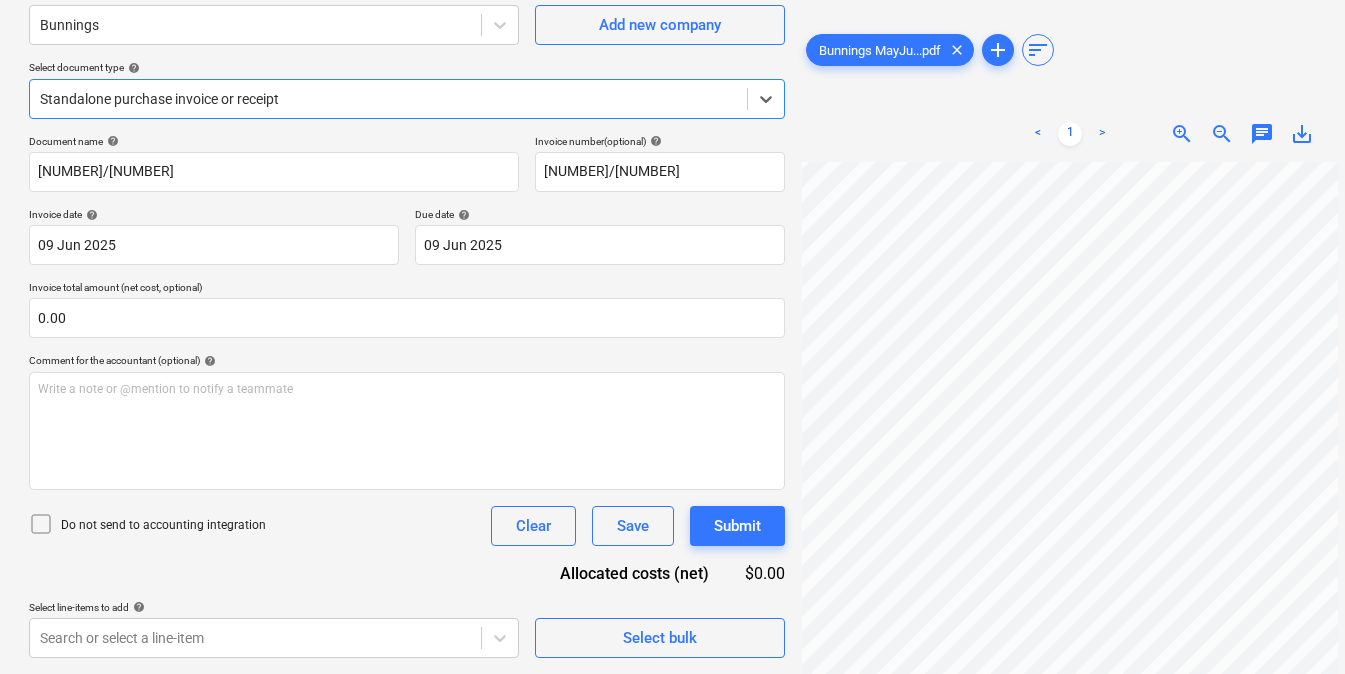 scroll, scrollTop: 0, scrollLeft: 219, axis: horizontal 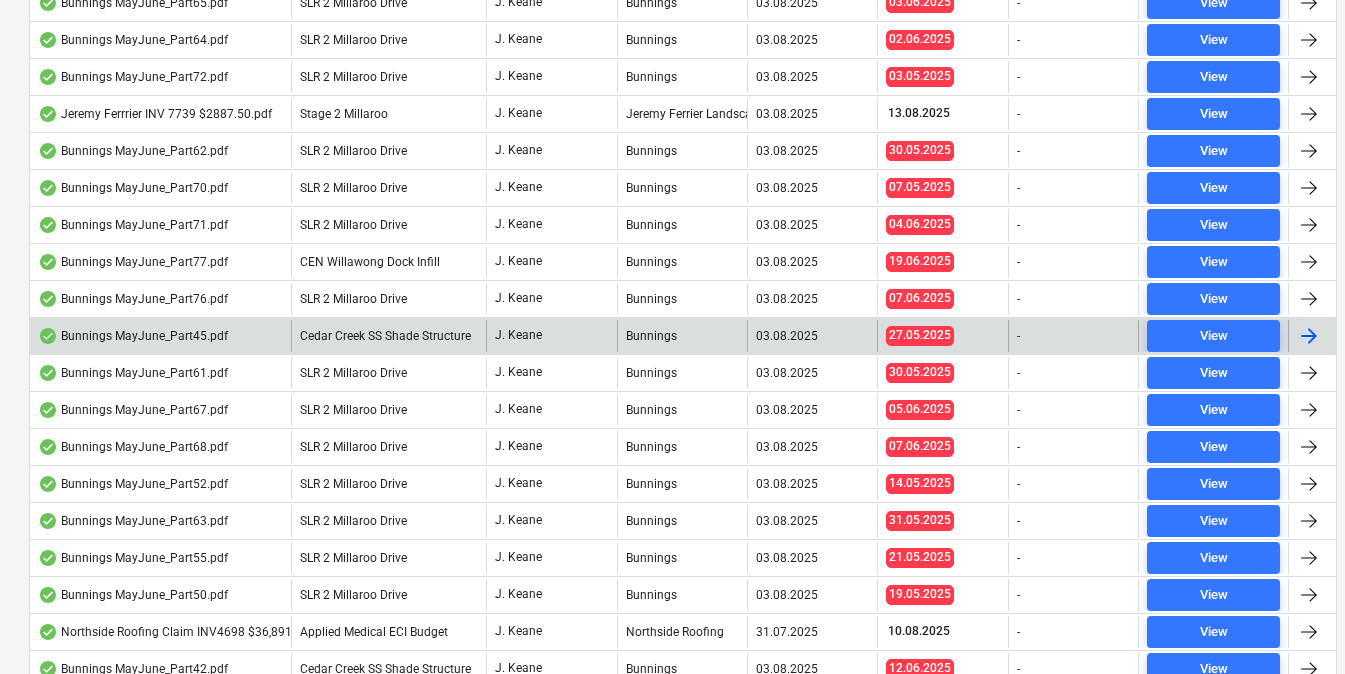 click on "Bunnings MayJune_Part45.pdf" at bounding box center [133, 336] 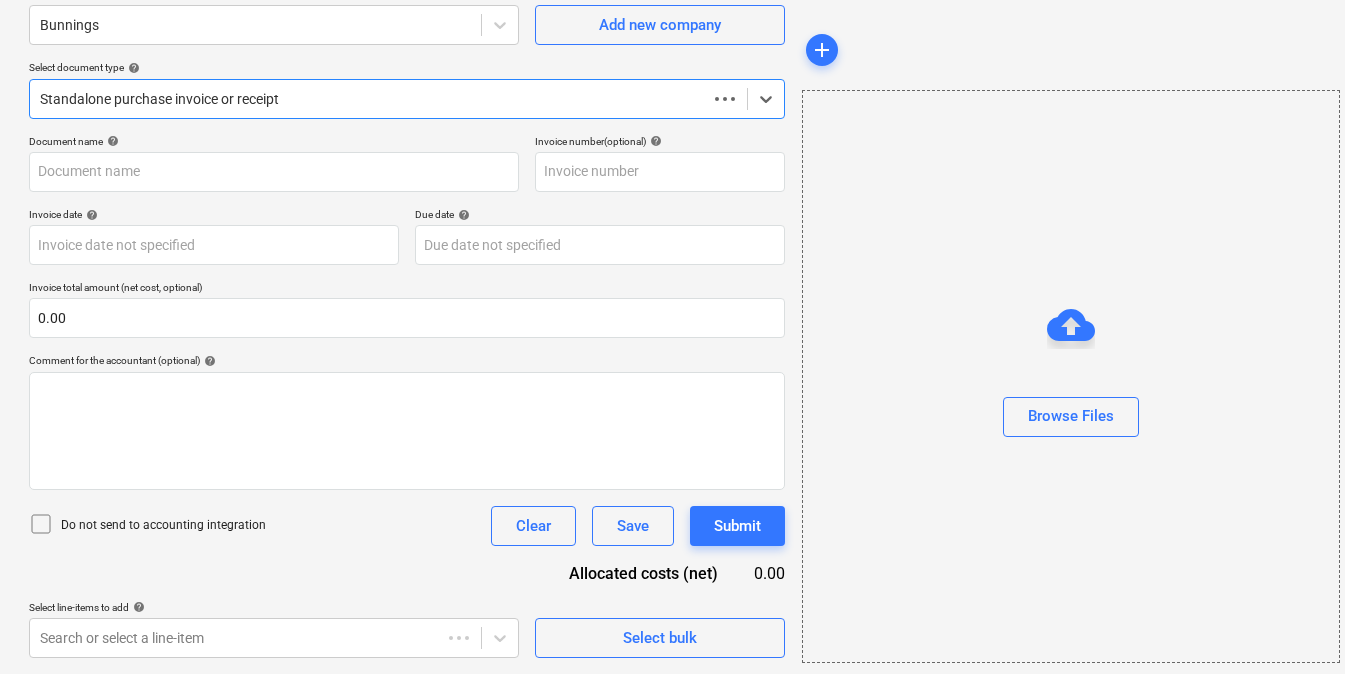 scroll, scrollTop: 176, scrollLeft: 1, axis: both 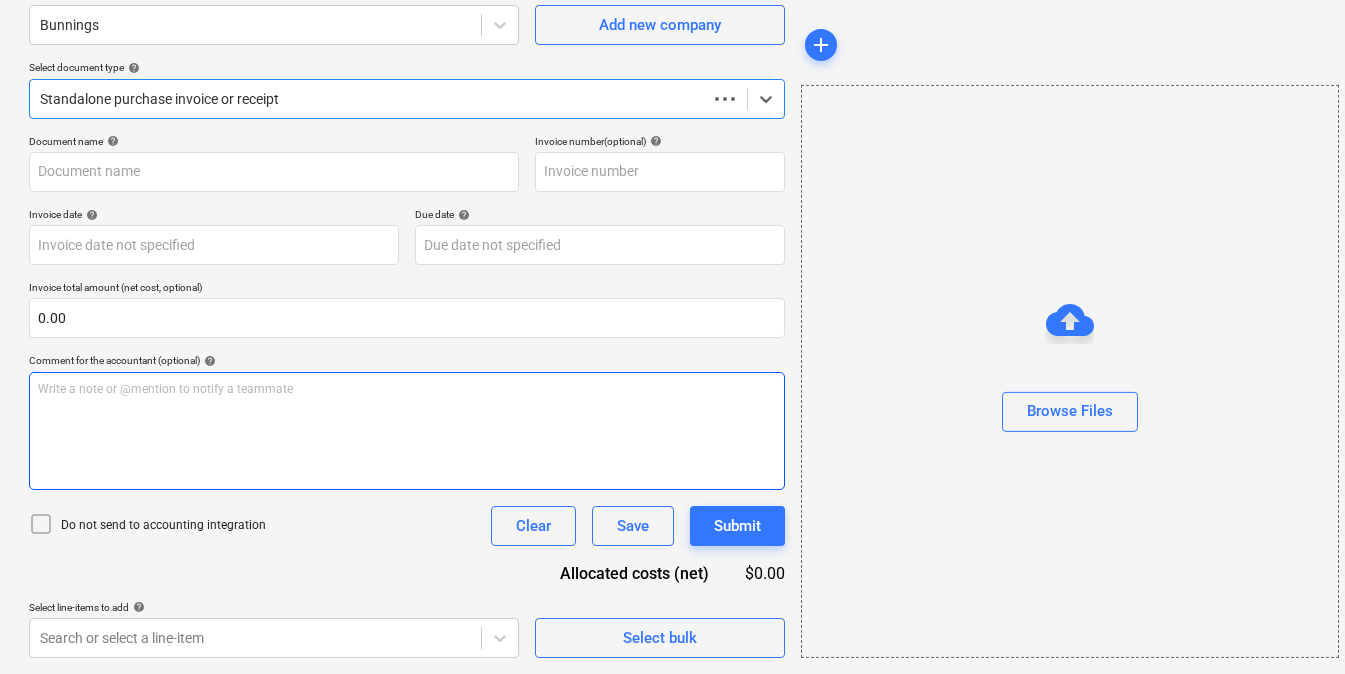 type on "[NUMBER]/[NUMBER]" 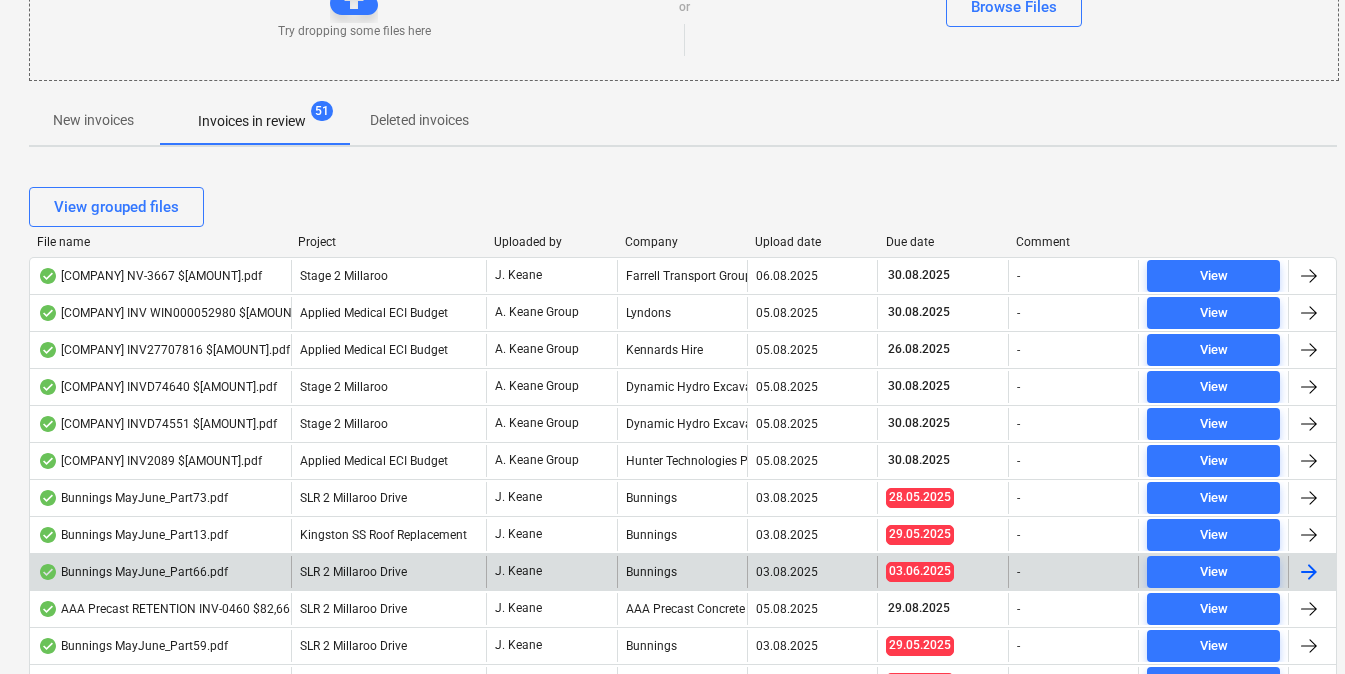 scroll, scrollTop: 0, scrollLeft: 1, axis: horizontal 